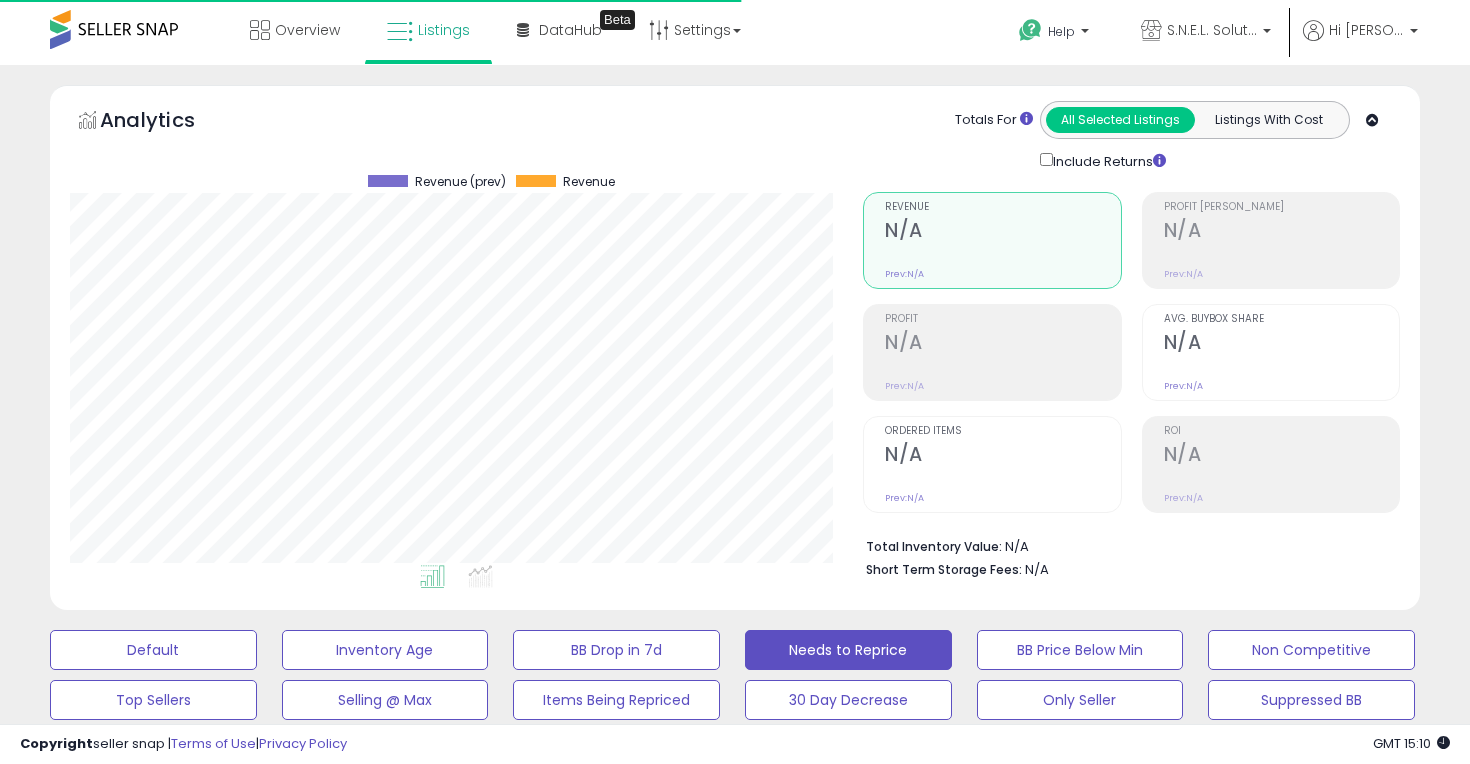 scroll, scrollTop: 0, scrollLeft: 0, axis: both 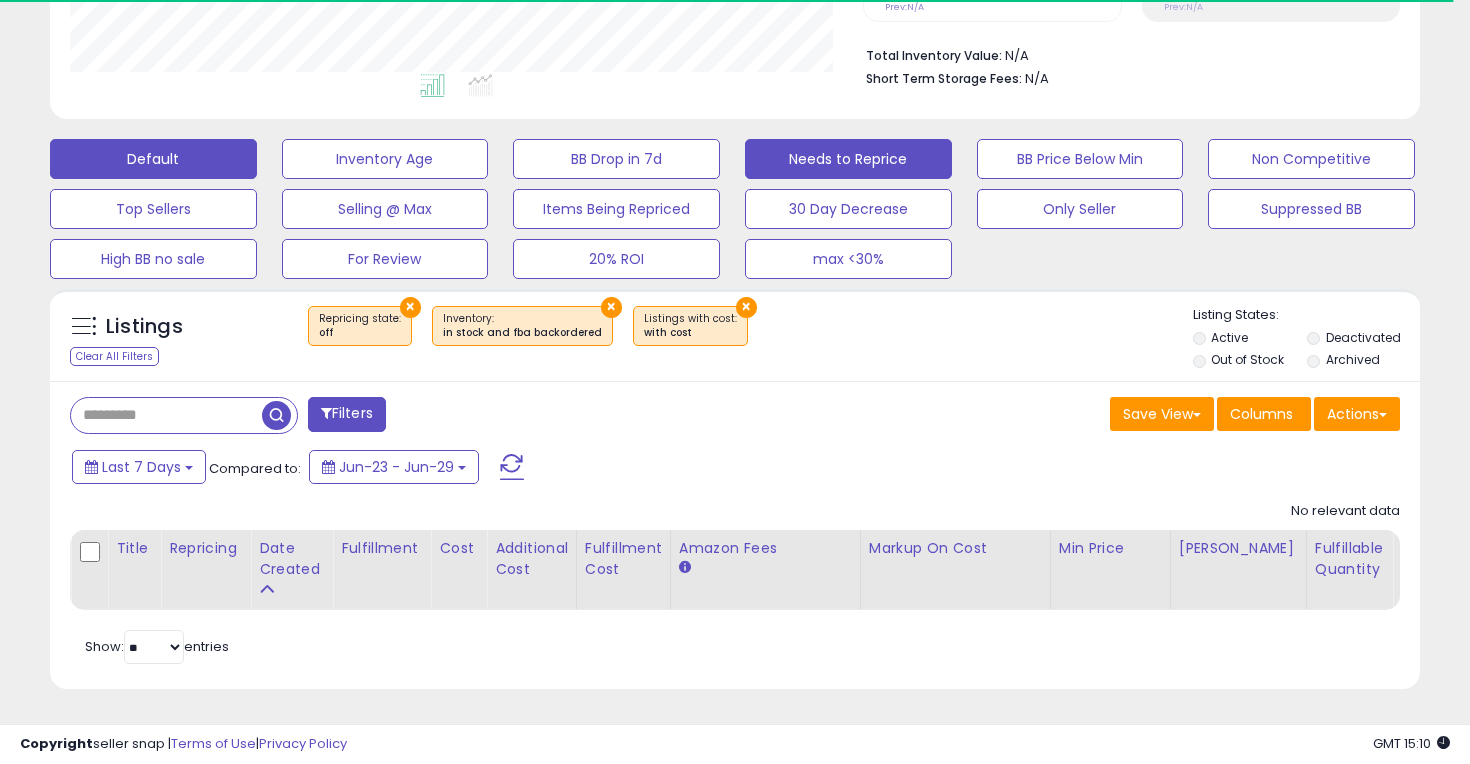 click on "Default" at bounding box center [153, 159] 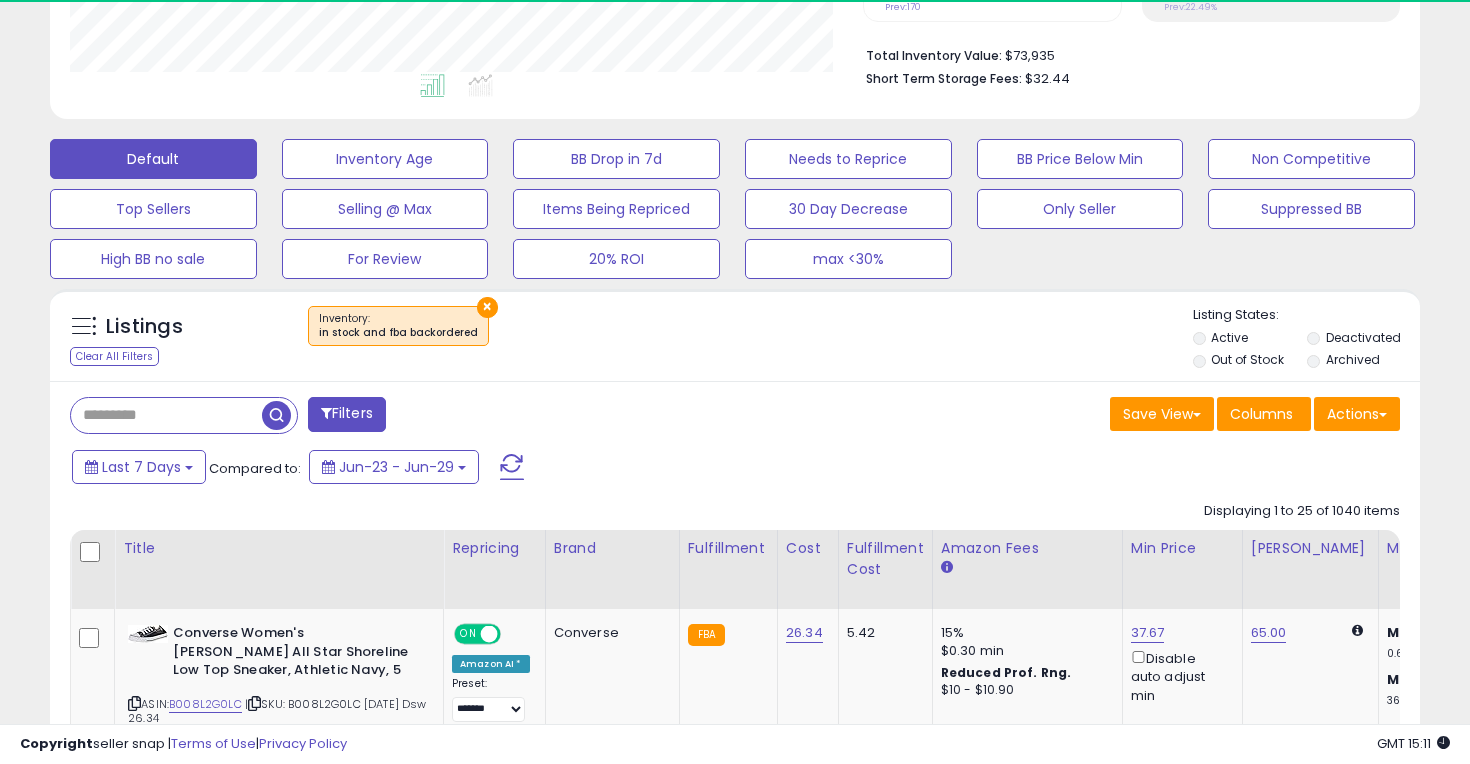 click on "Default
Inventory Age
BB Drop in 7d
Needs to Reprice
BB Price Below Min
Non Competitive
Top Sellers
Selling @ Max
Items Being Repriced
30 Day Decrease
Only Seller
Suppressed BB
High BB no sale
20% ROI" at bounding box center (735, 204) 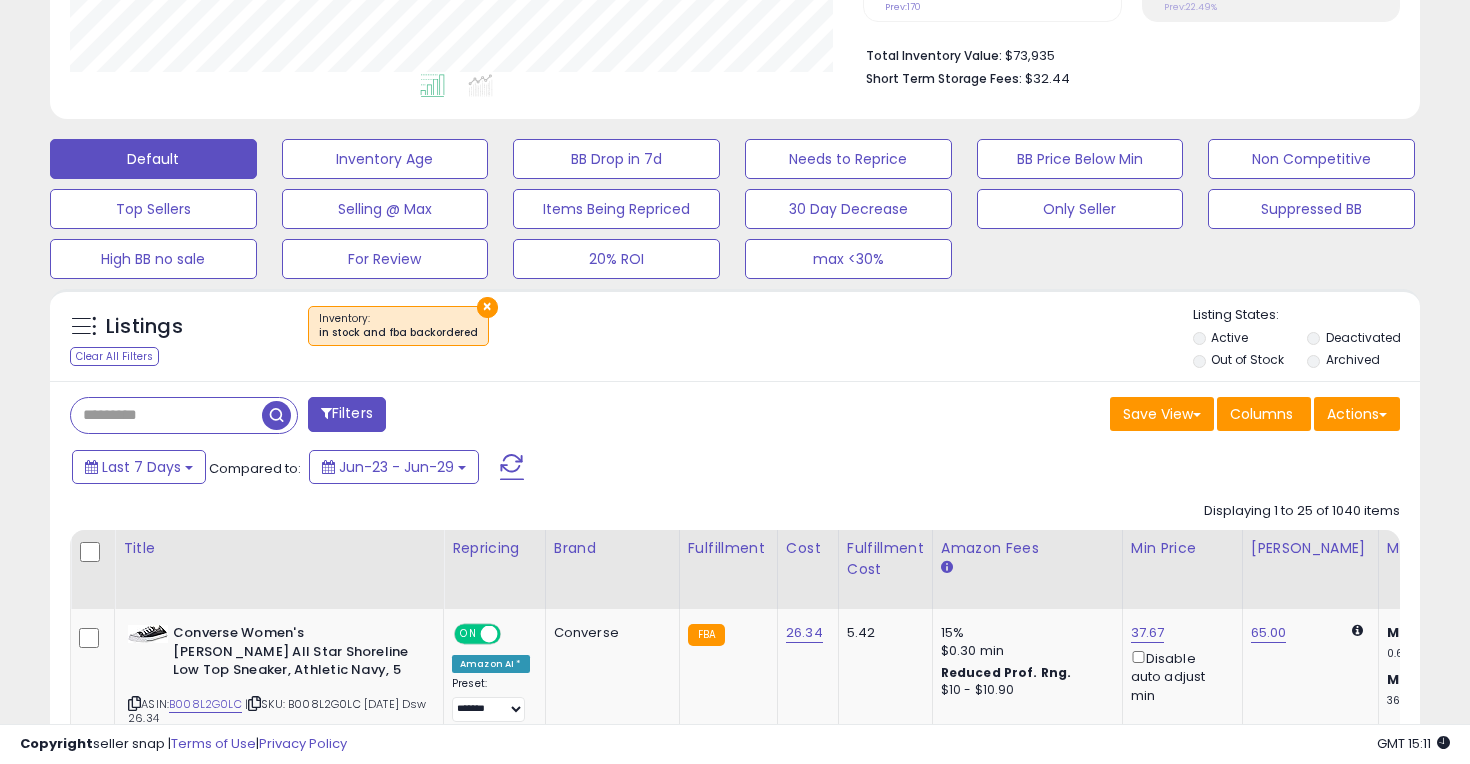 scroll, scrollTop: 999590, scrollLeft: 999206, axis: both 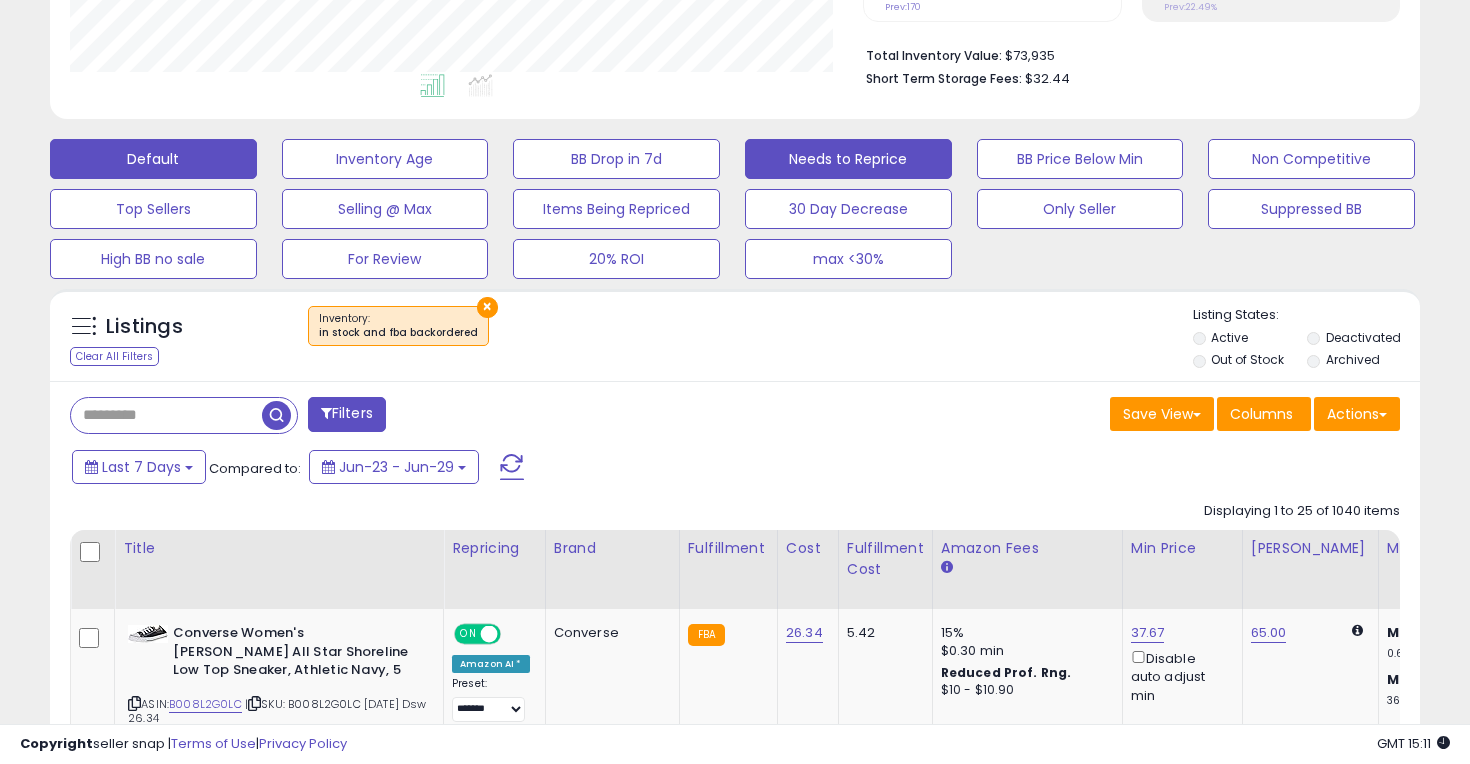 click on "Needs to Reprice" at bounding box center [385, 159] 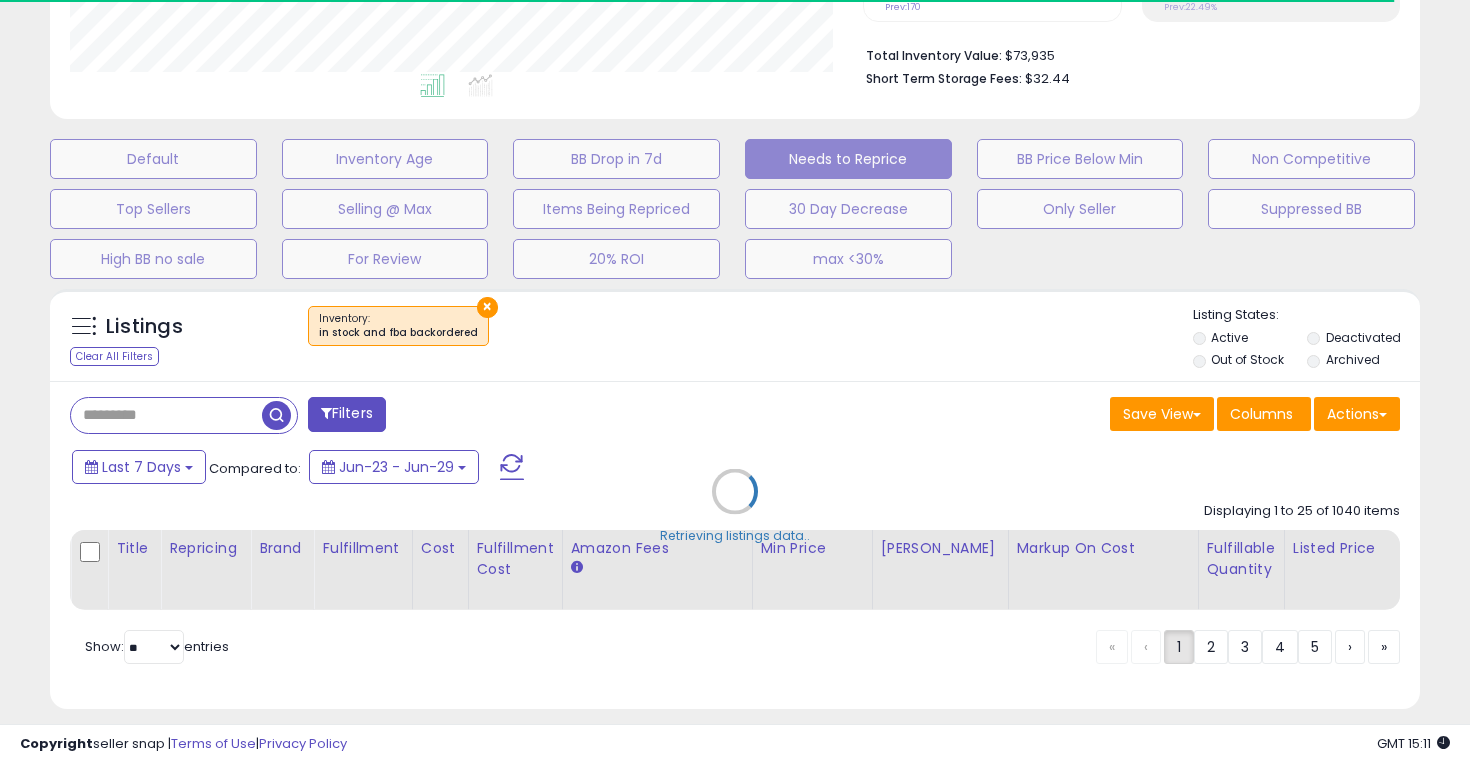 select on "**" 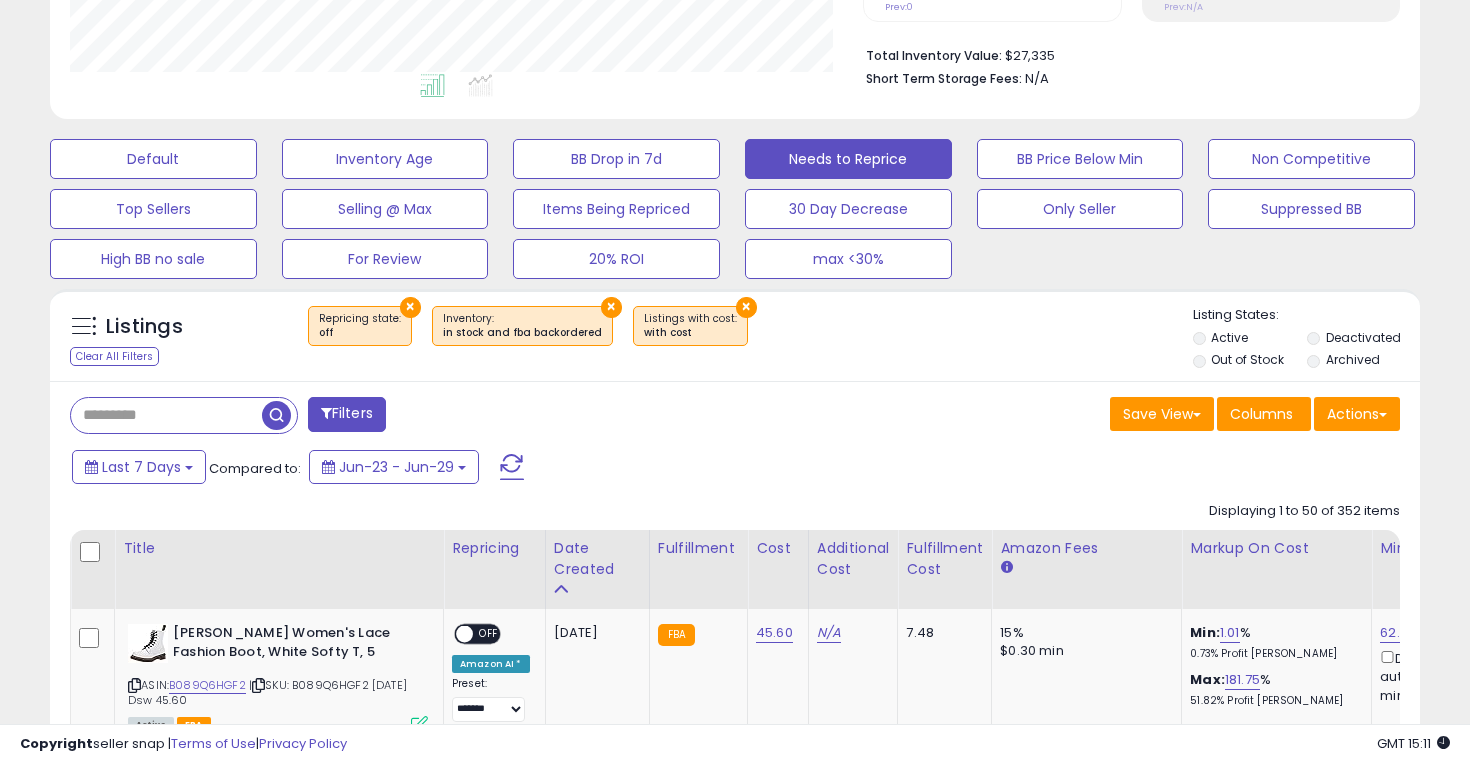 scroll, scrollTop: 999590, scrollLeft: 999206, axis: both 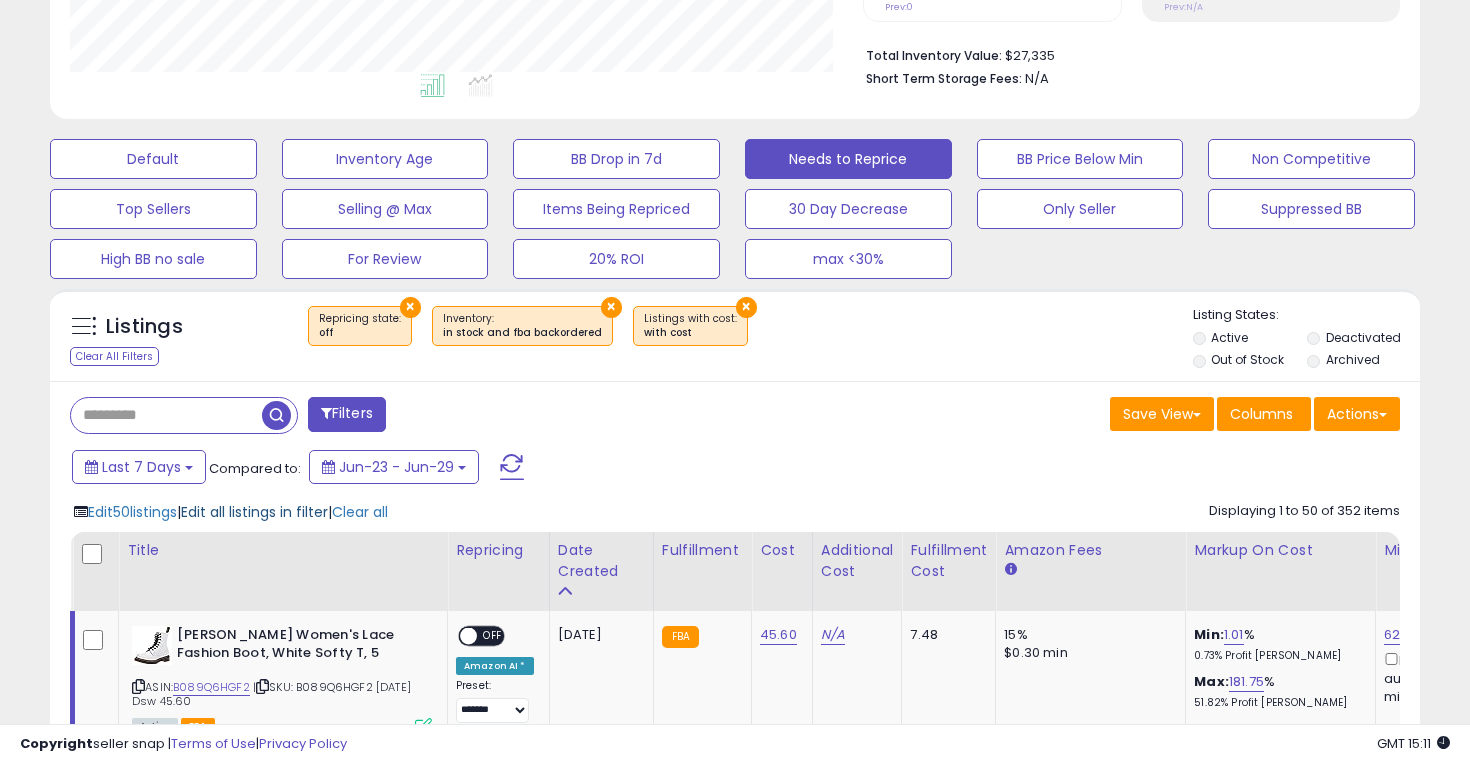 click on "Edit all listings in filter" at bounding box center [254, 512] 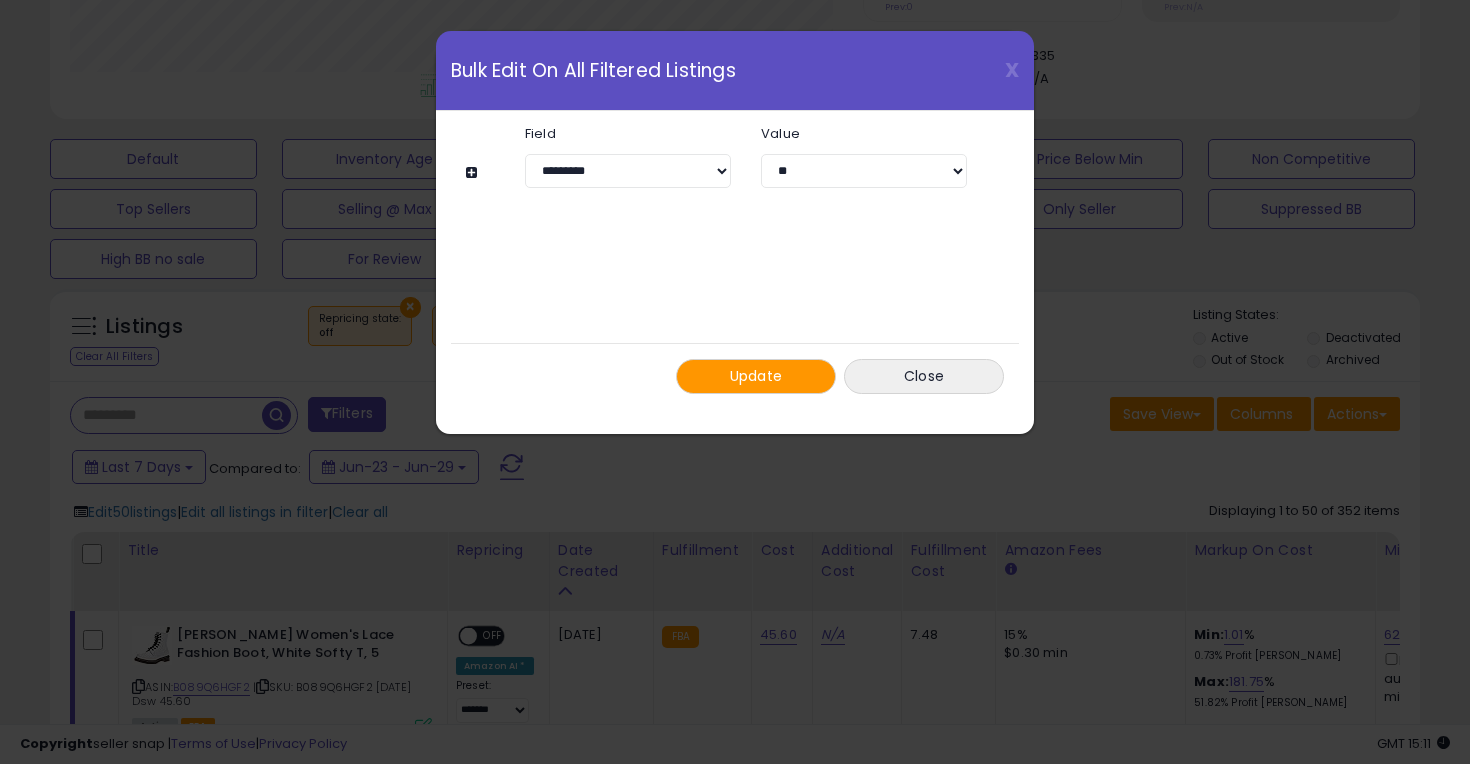 click on "Update" at bounding box center (756, 376) 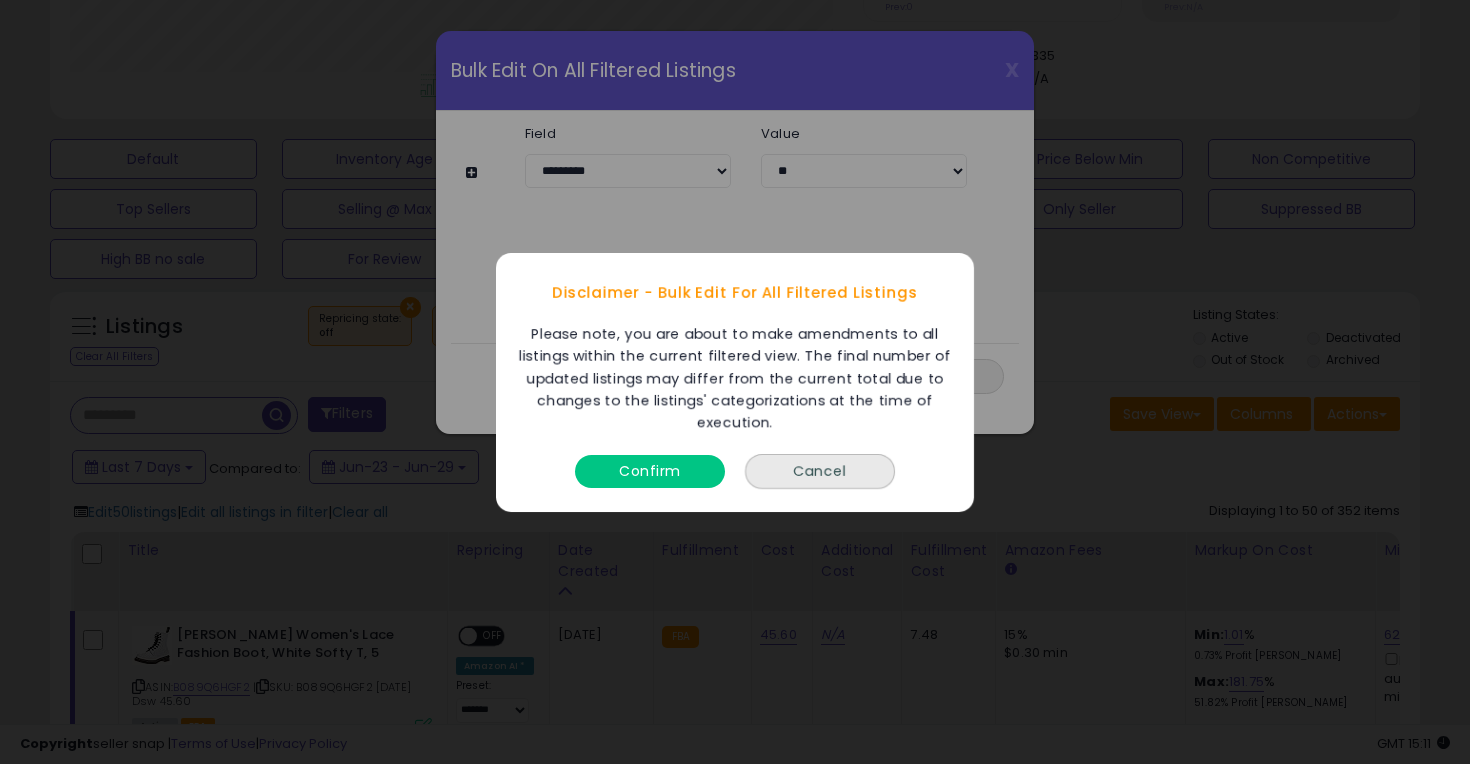click on "Confirm" at bounding box center [650, 470] 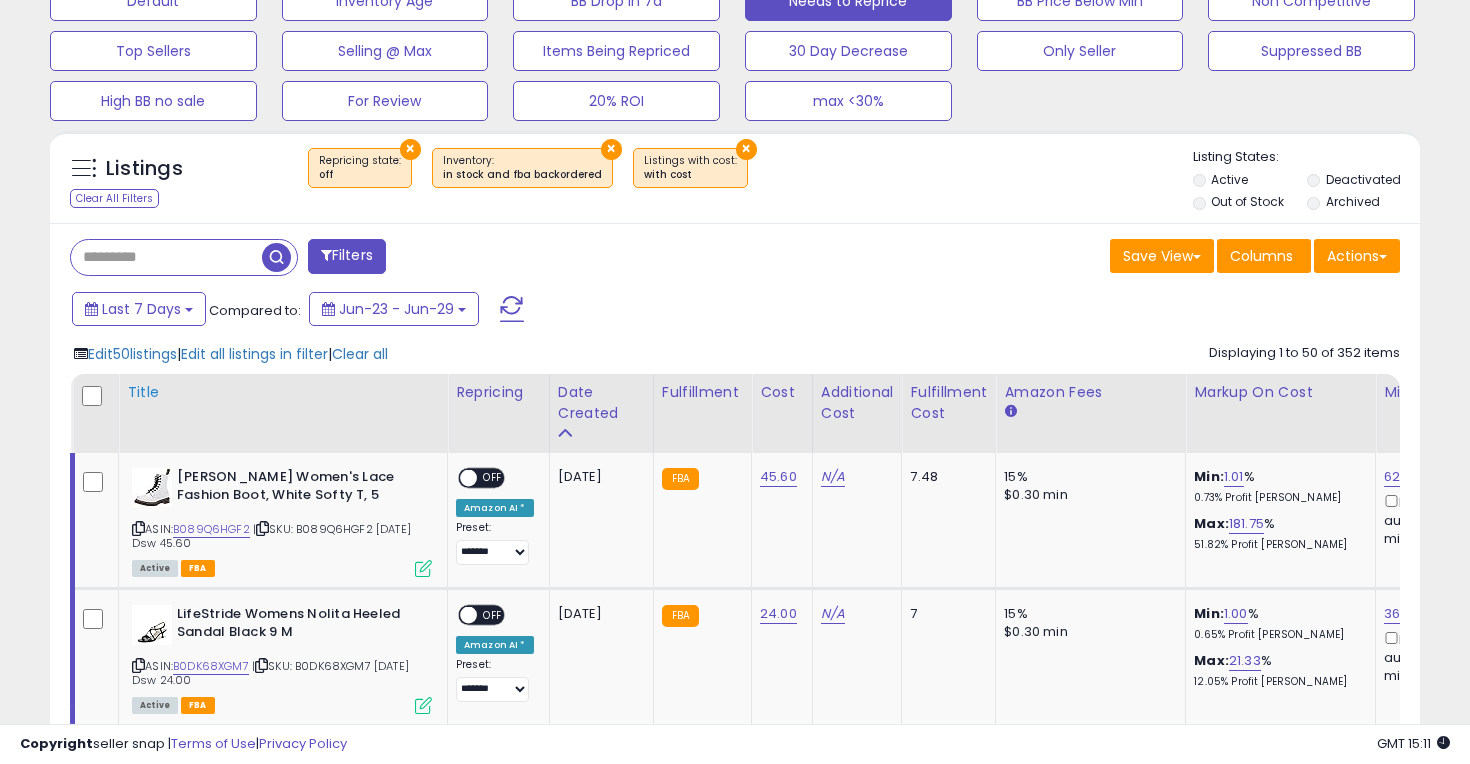 scroll, scrollTop: 648, scrollLeft: 0, axis: vertical 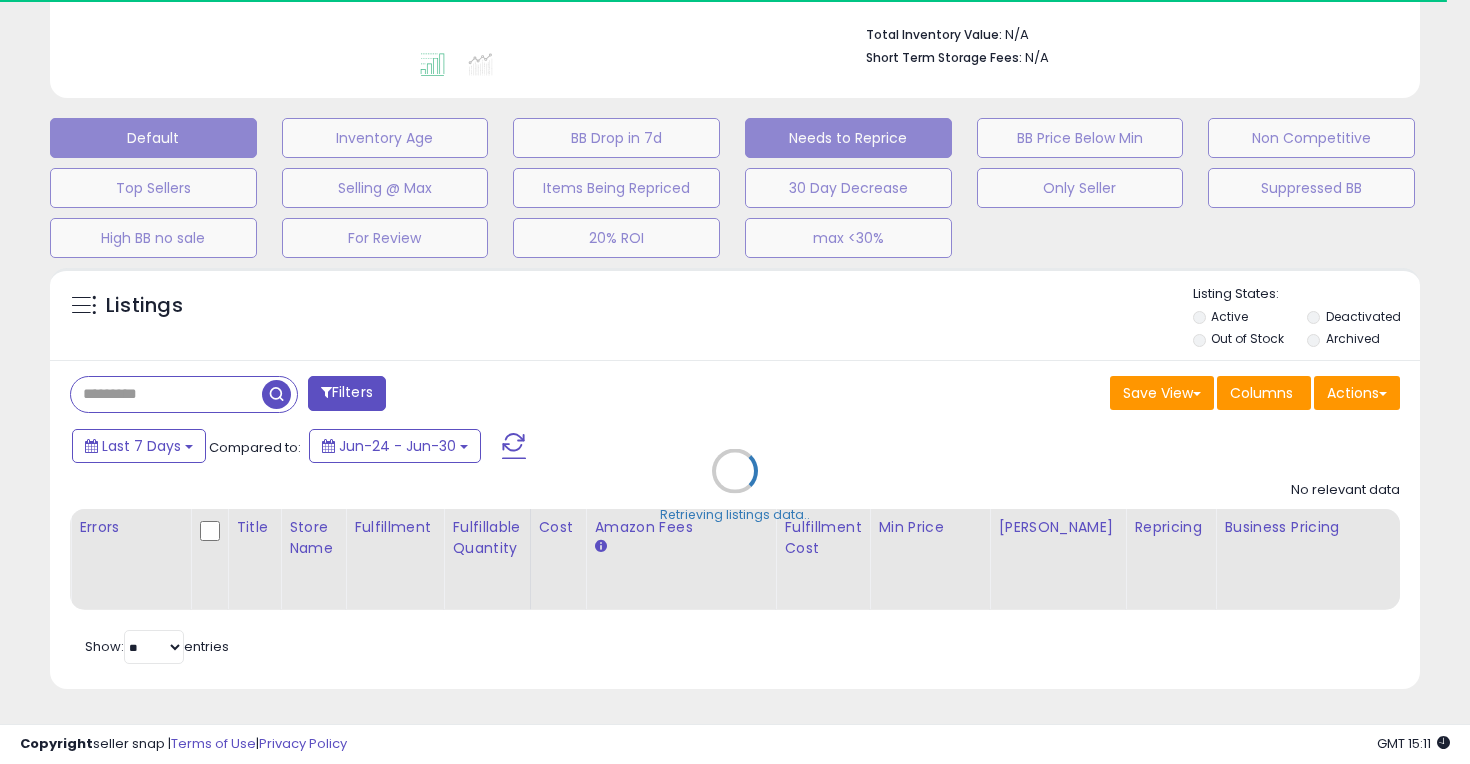 select on "**" 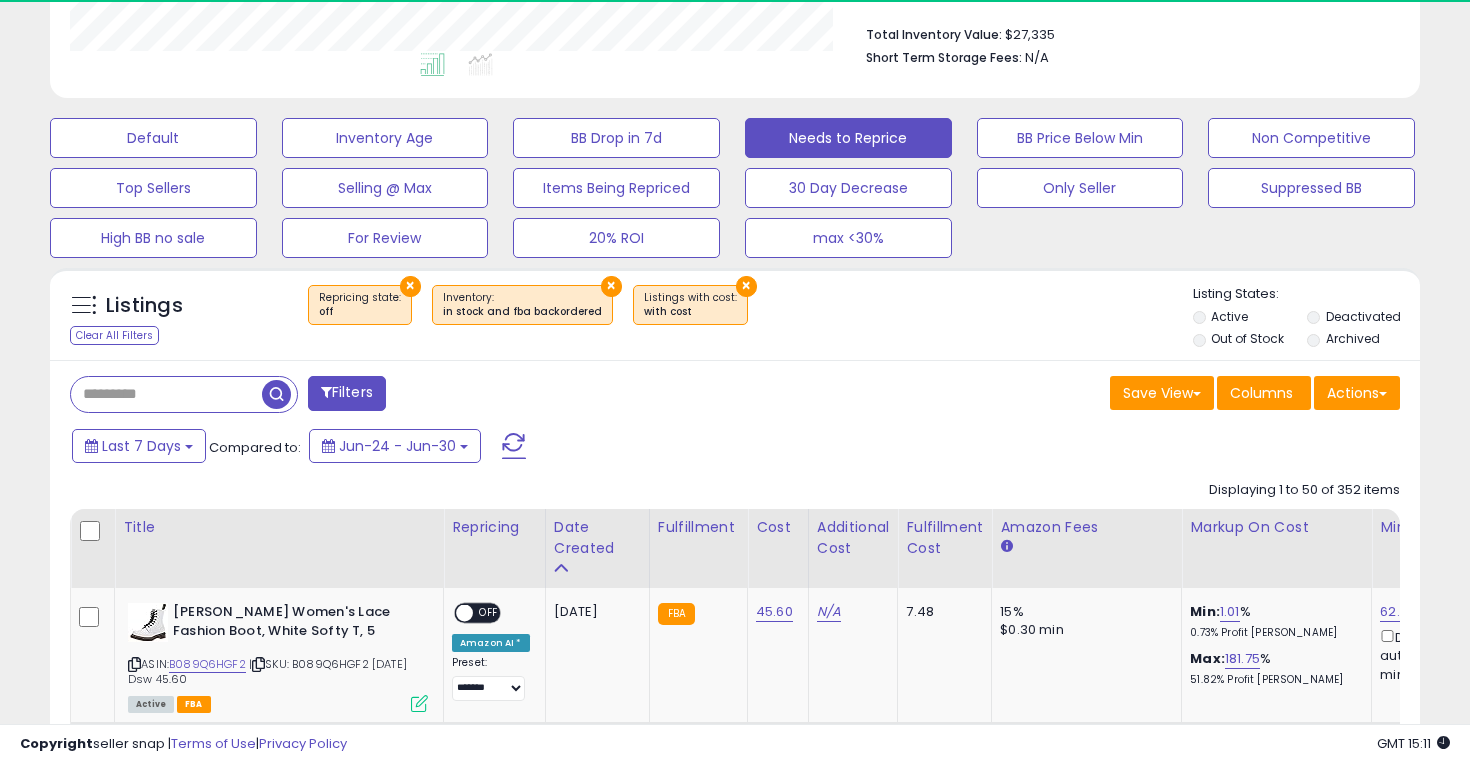 scroll, scrollTop: 999590, scrollLeft: 999206, axis: both 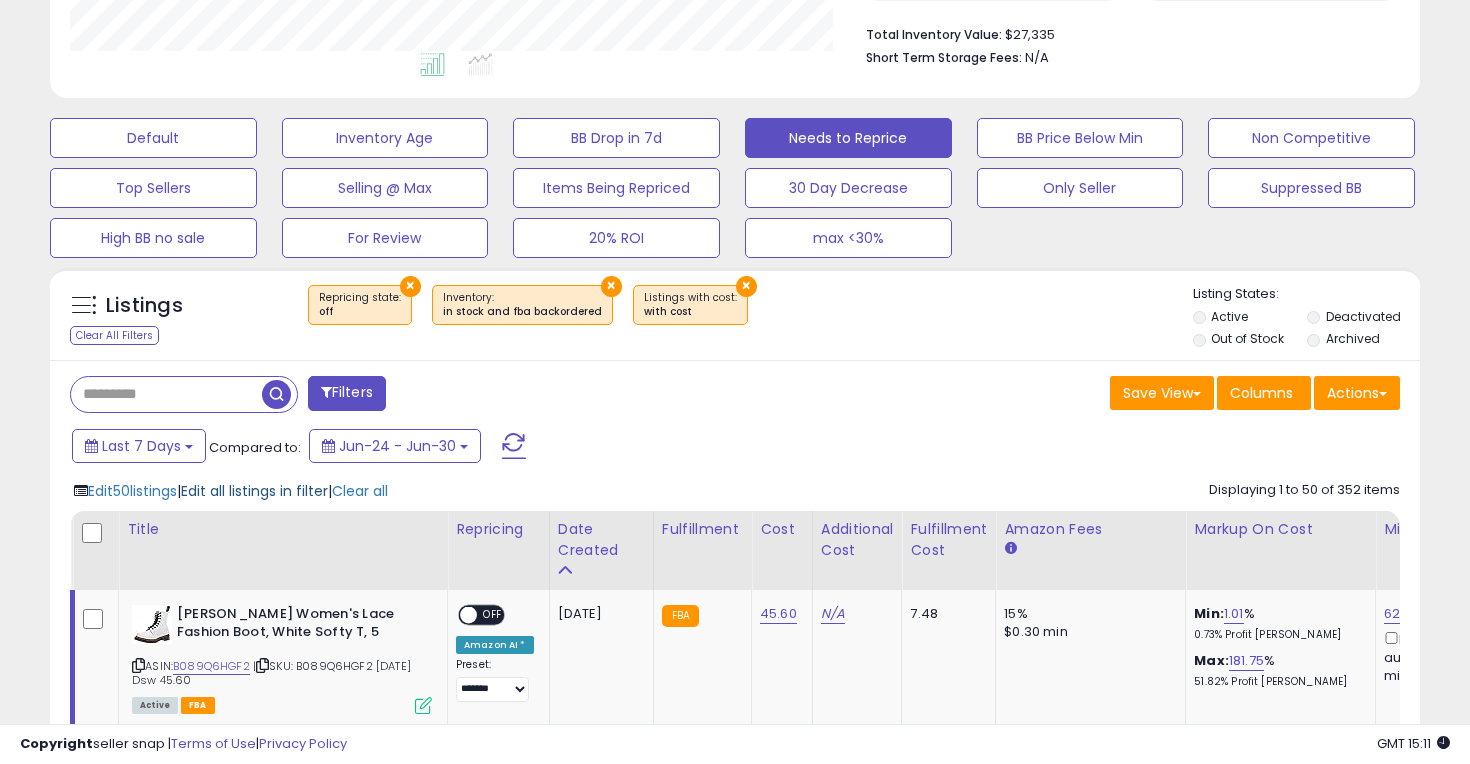 click on "Edit all listings in filter" at bounding box center [254, 491] 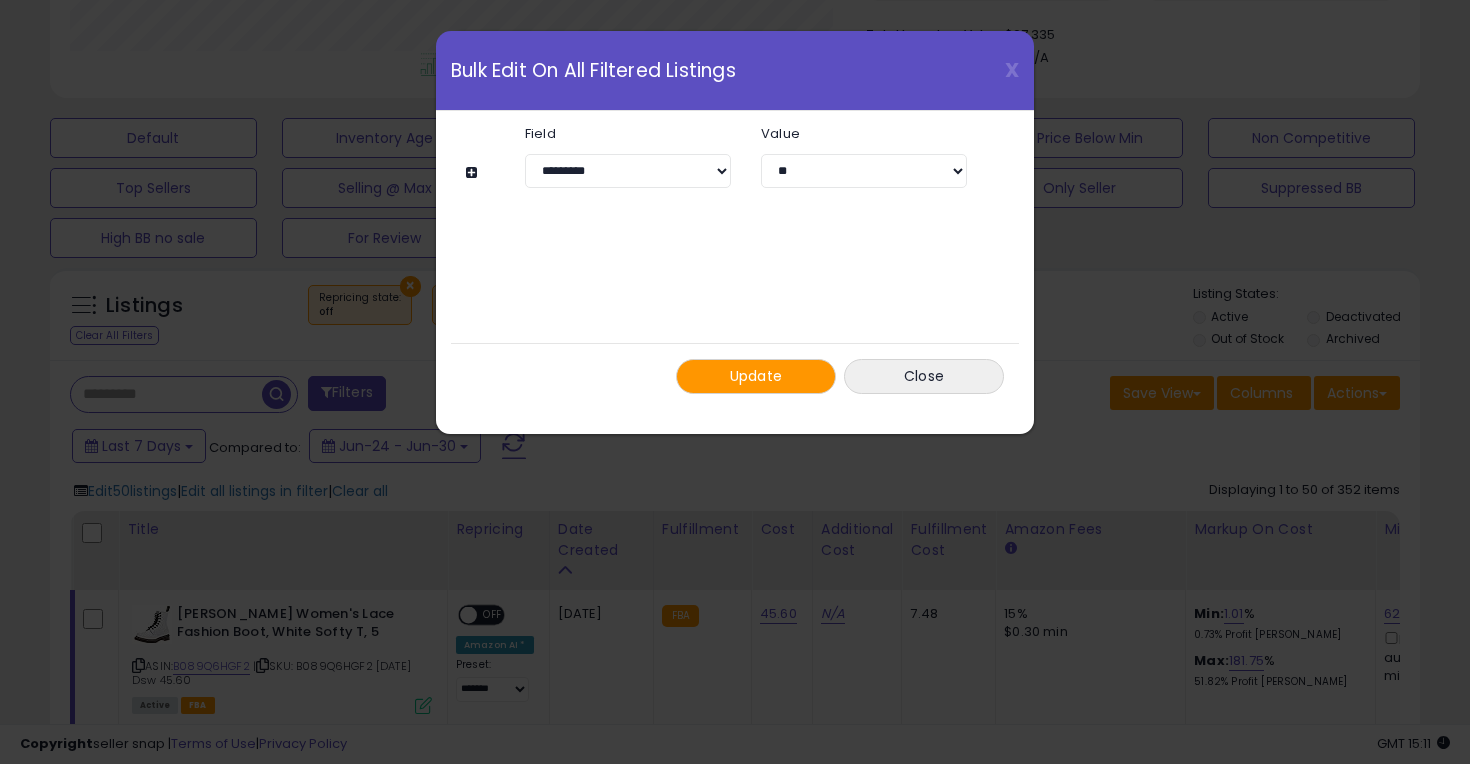 click on "Update
Close" 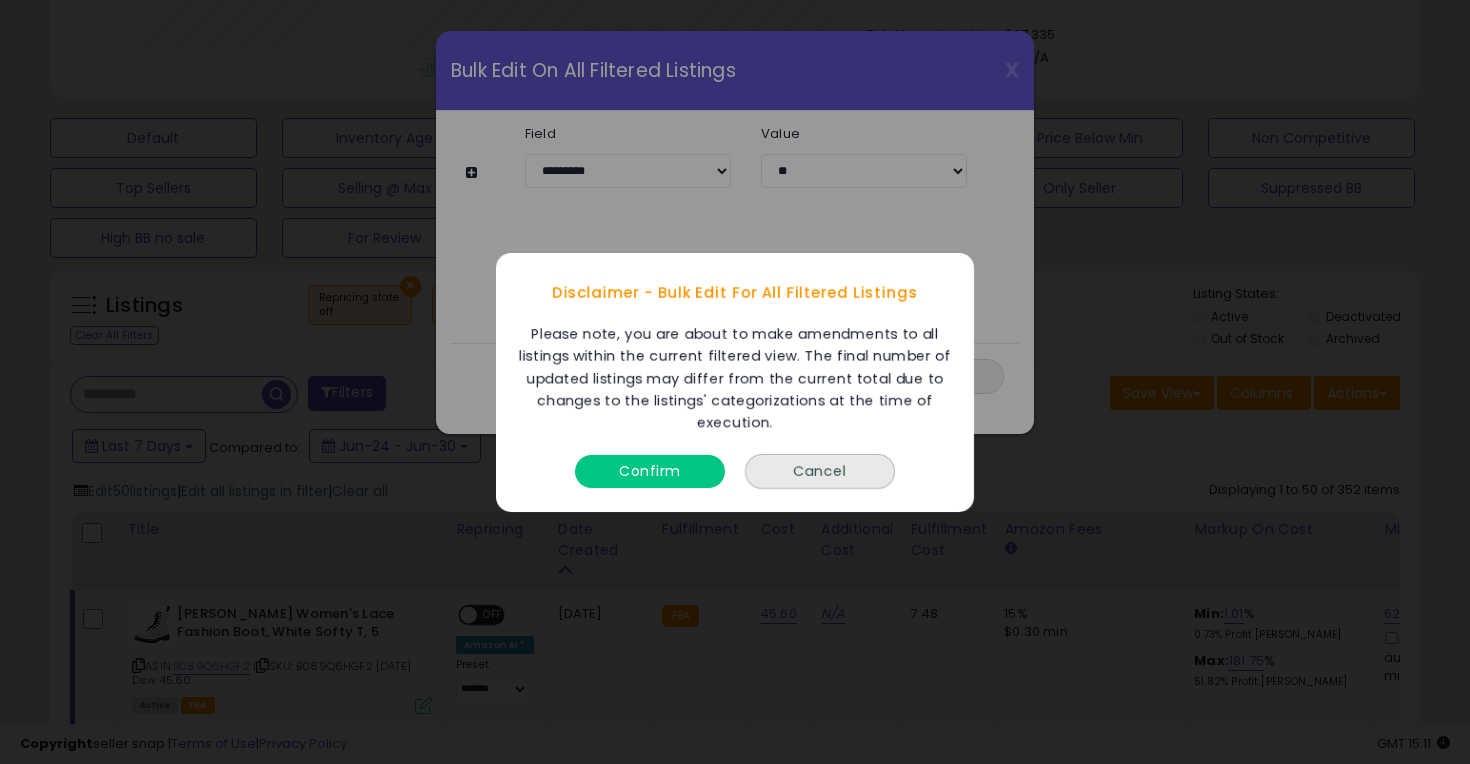 click on "Confirm" at bounding box center (650, 470) 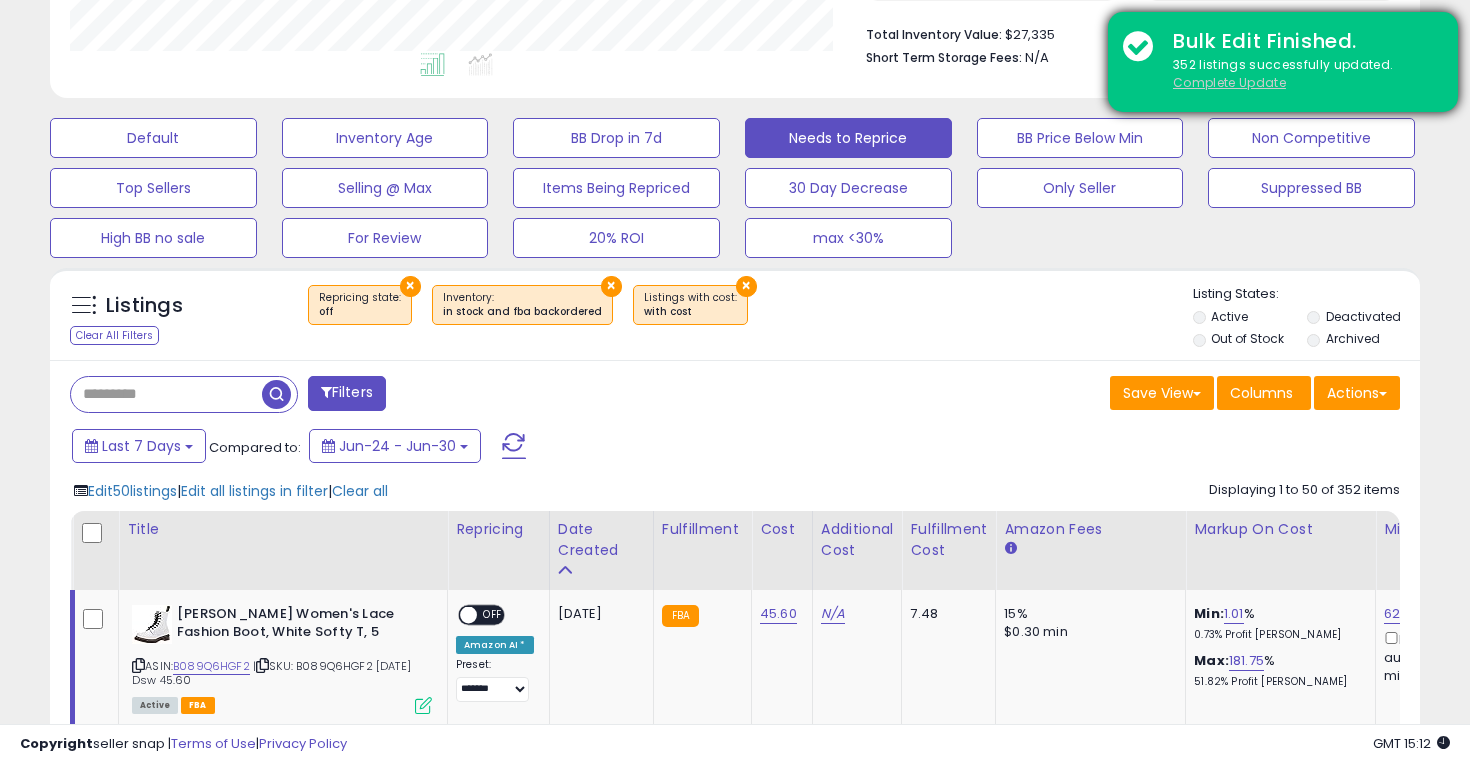 click on "Complete Update" at bounding box center (1229, 82) 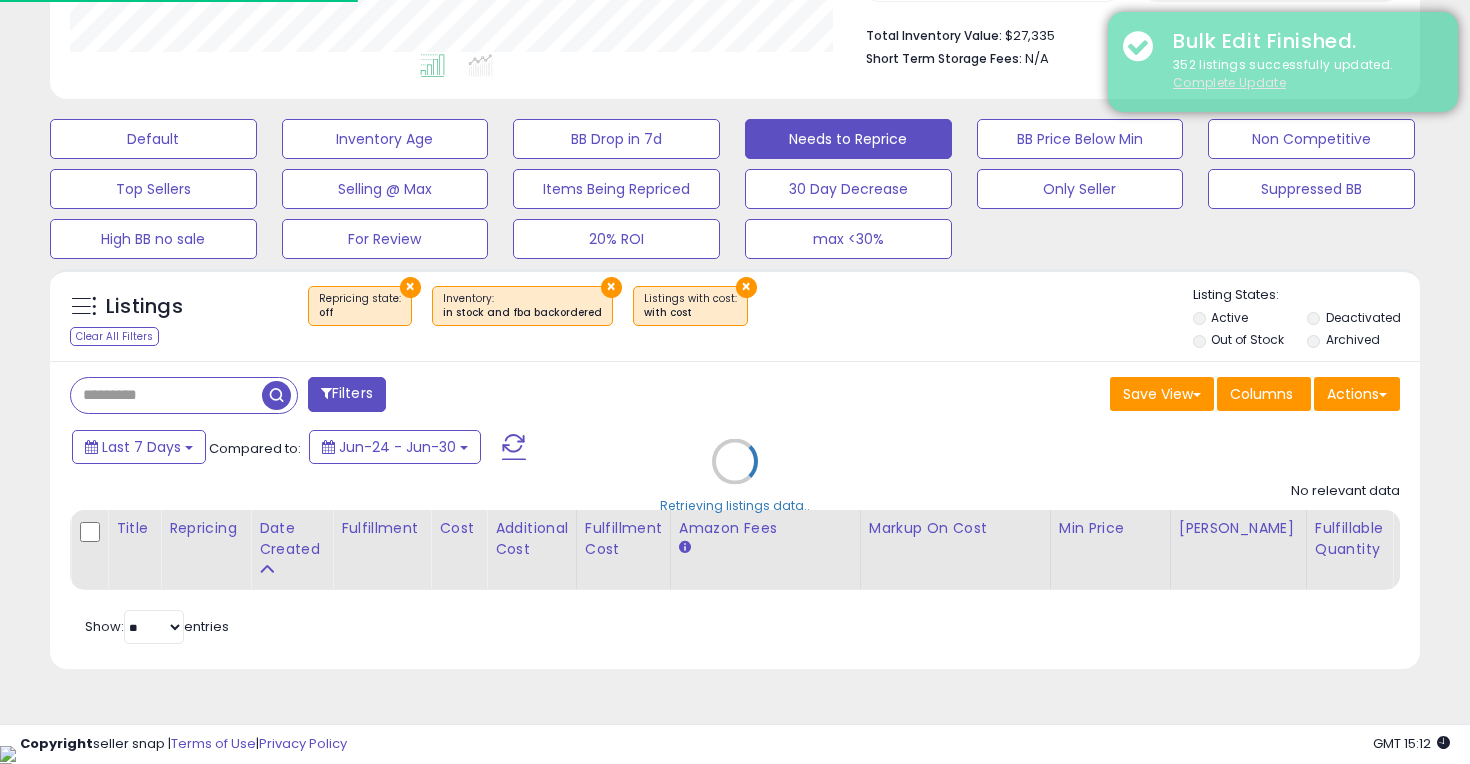 scroll, scrollTop: 491, scrollLeft: 0, axis: vertical 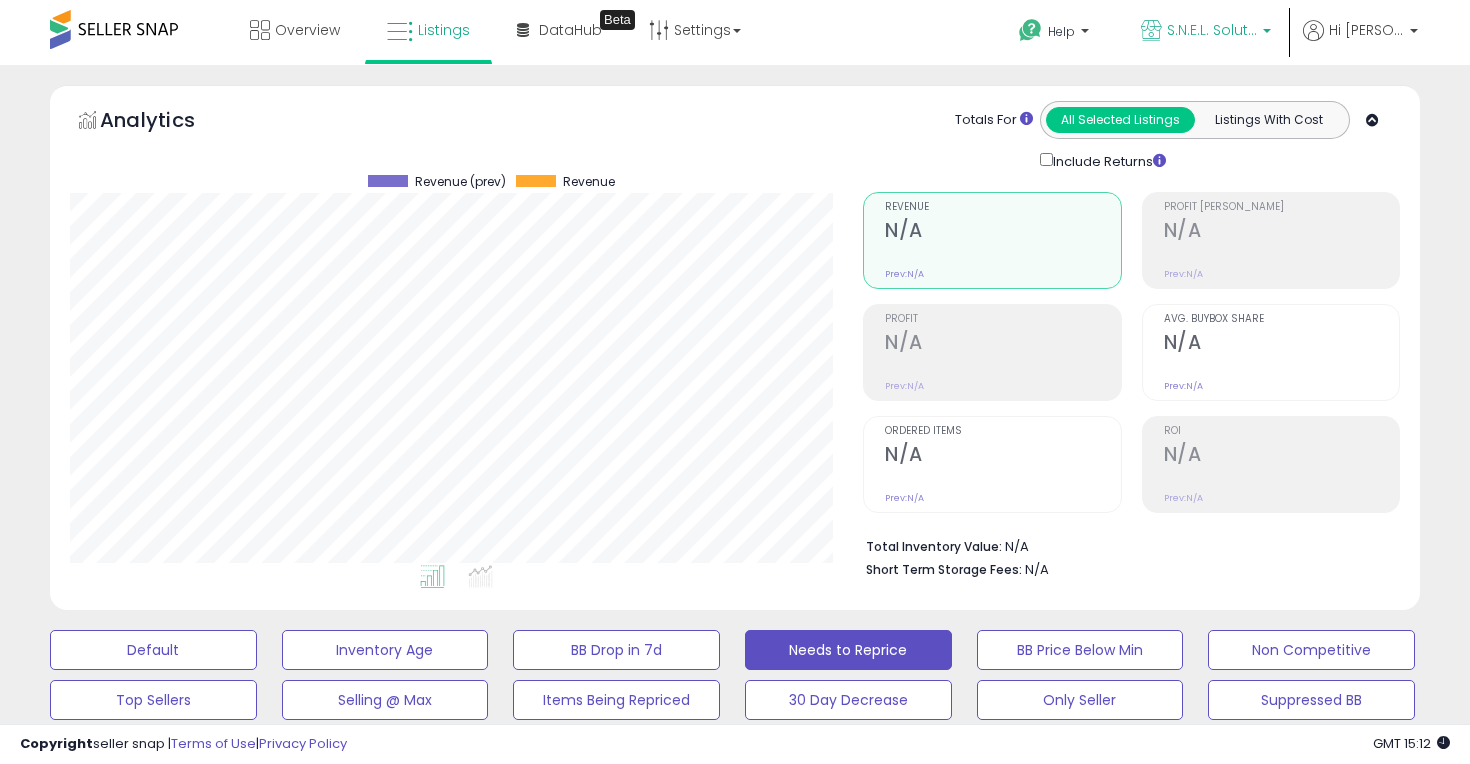 click on "S.N.E.L. Solutions" at bounding box center [1206, 32] 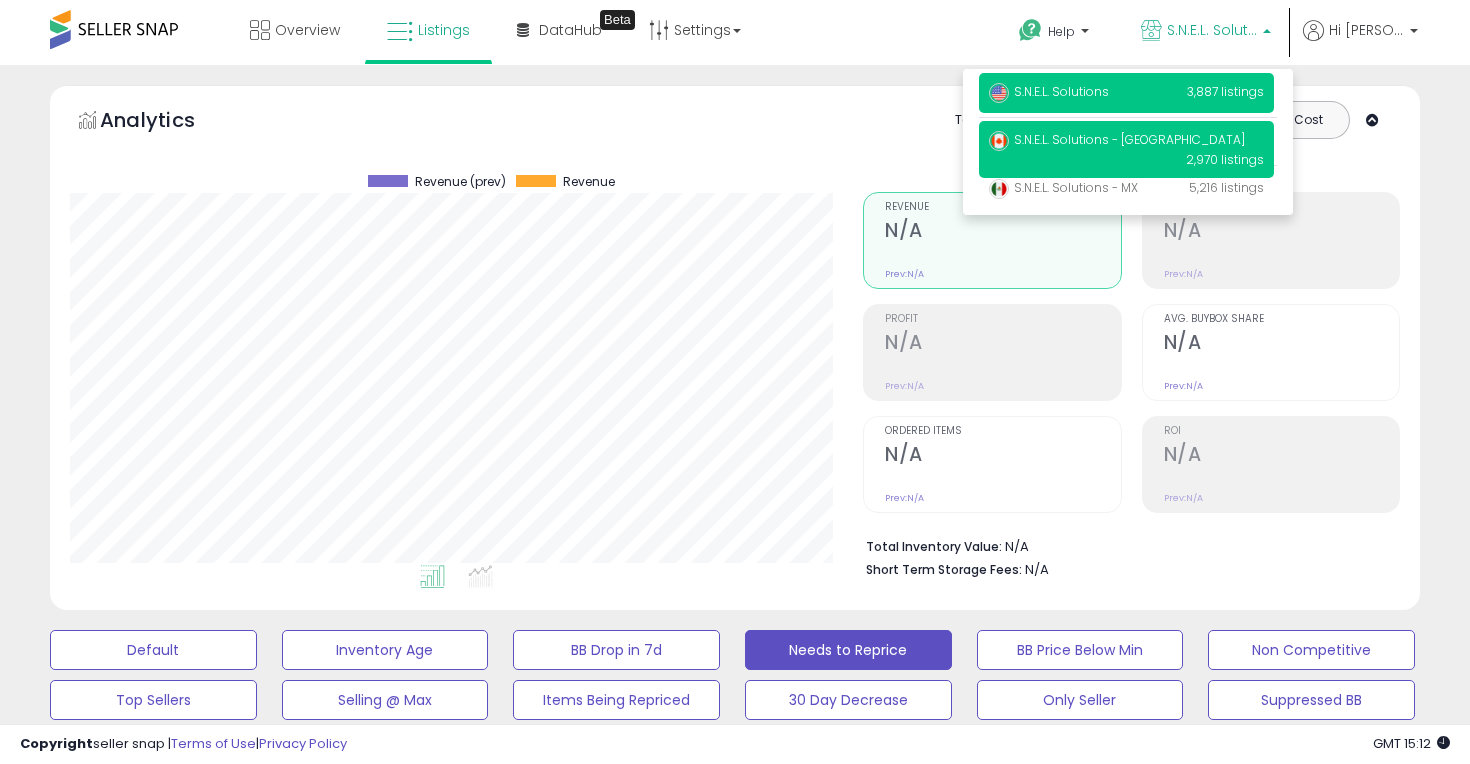 click on "S.N.E.L. Solutions - CA
2,970
listings" at bounding box center (1126, 149) 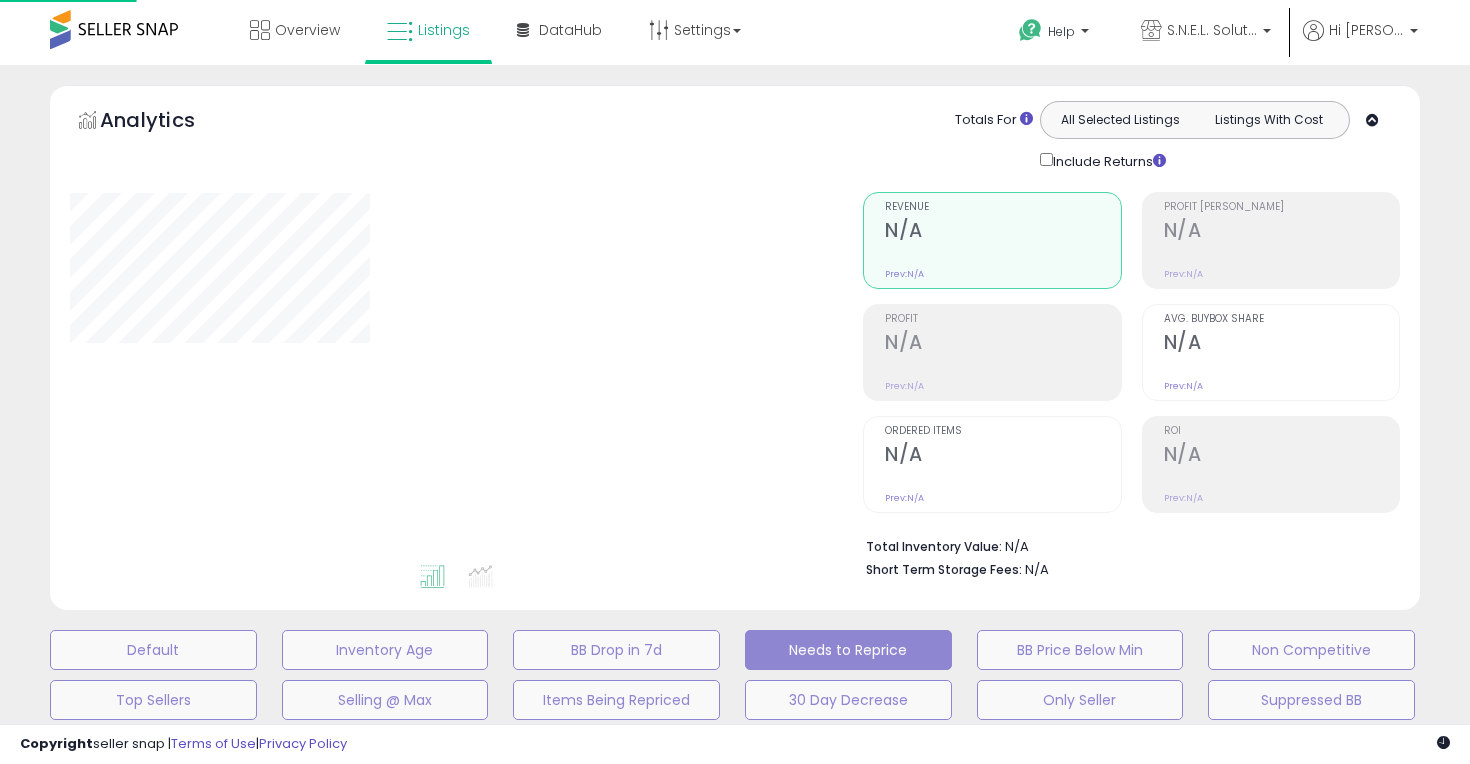 scroll, scrollTop: 0, scrollLeft: 0, axis: both 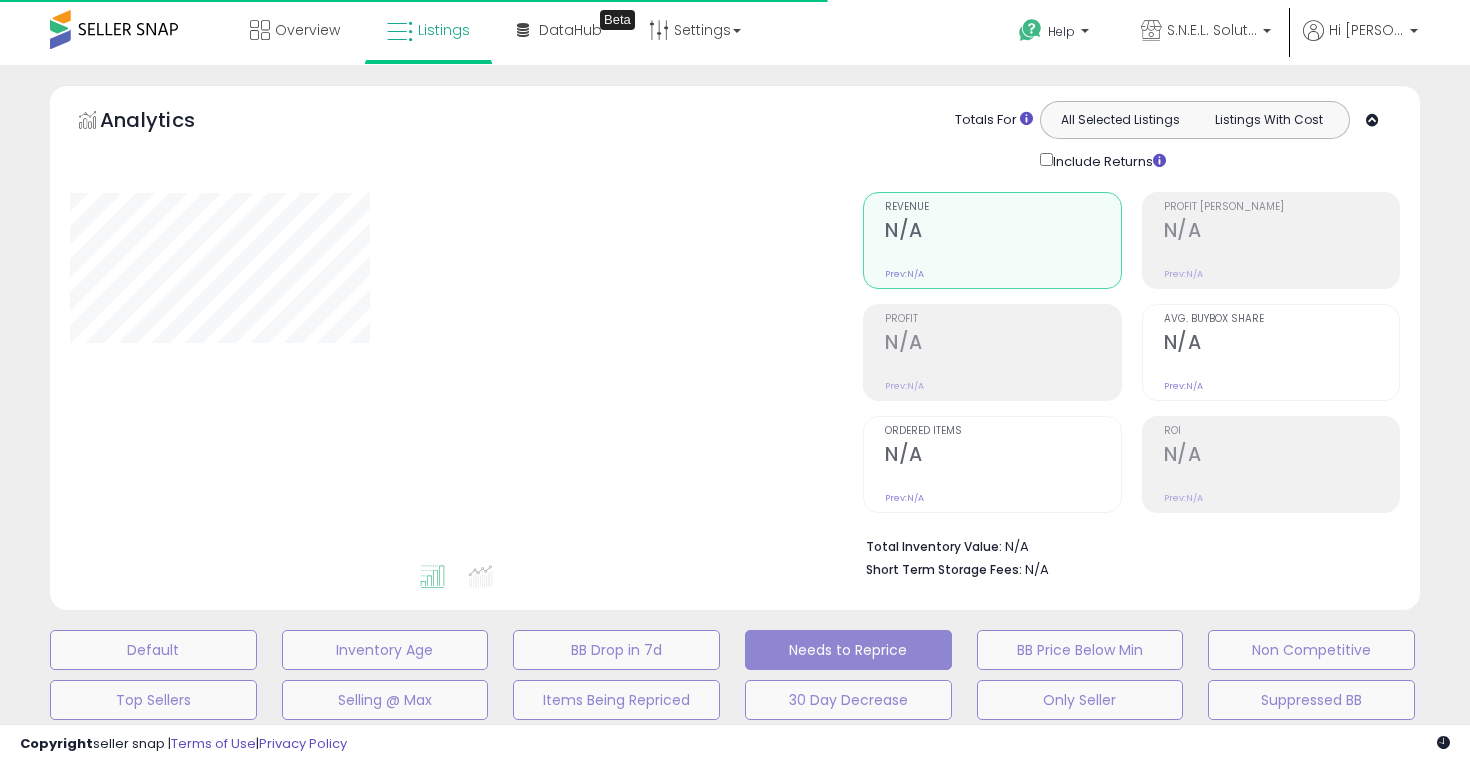 select on "**" 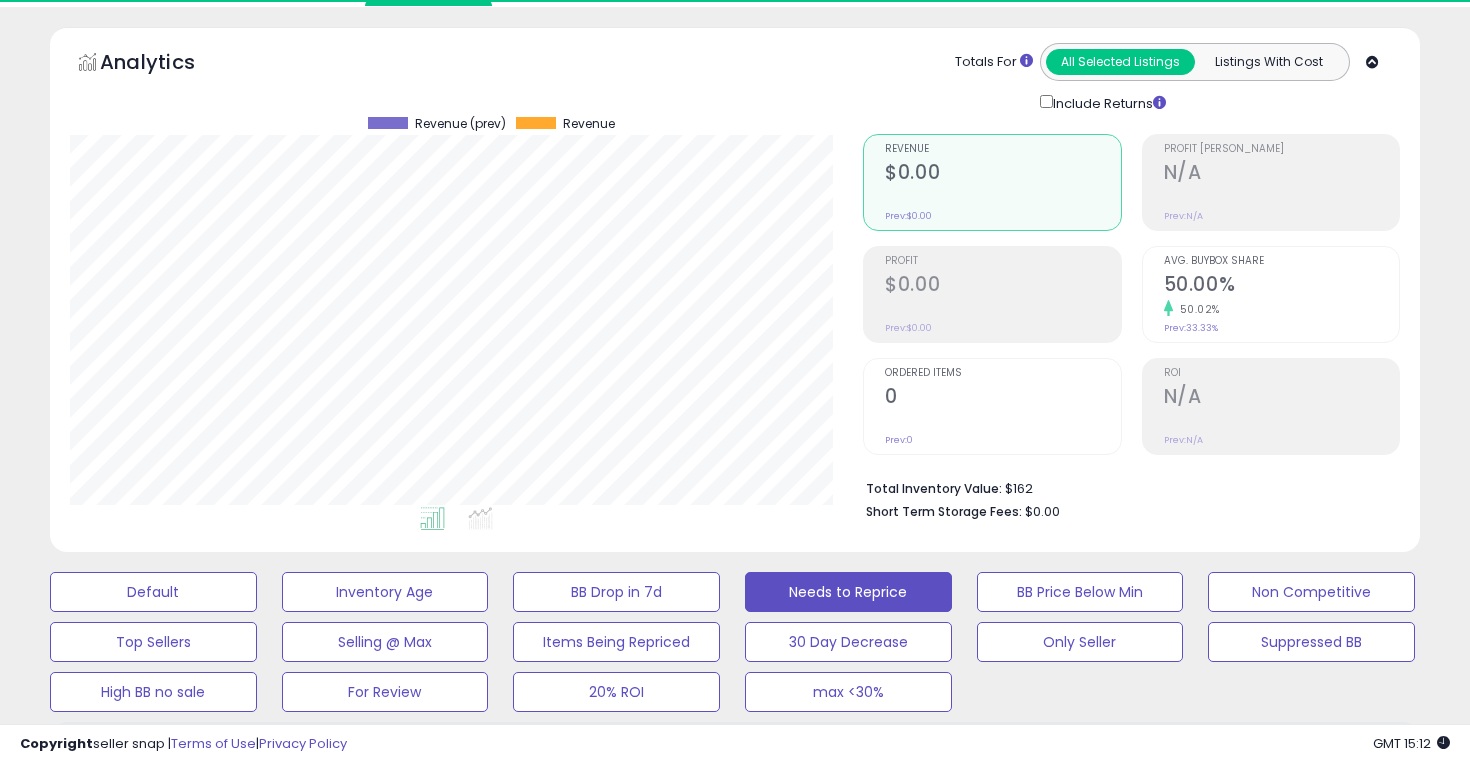 scroll, scrollTop: 401, scrollLeft: 0, axis: vertical 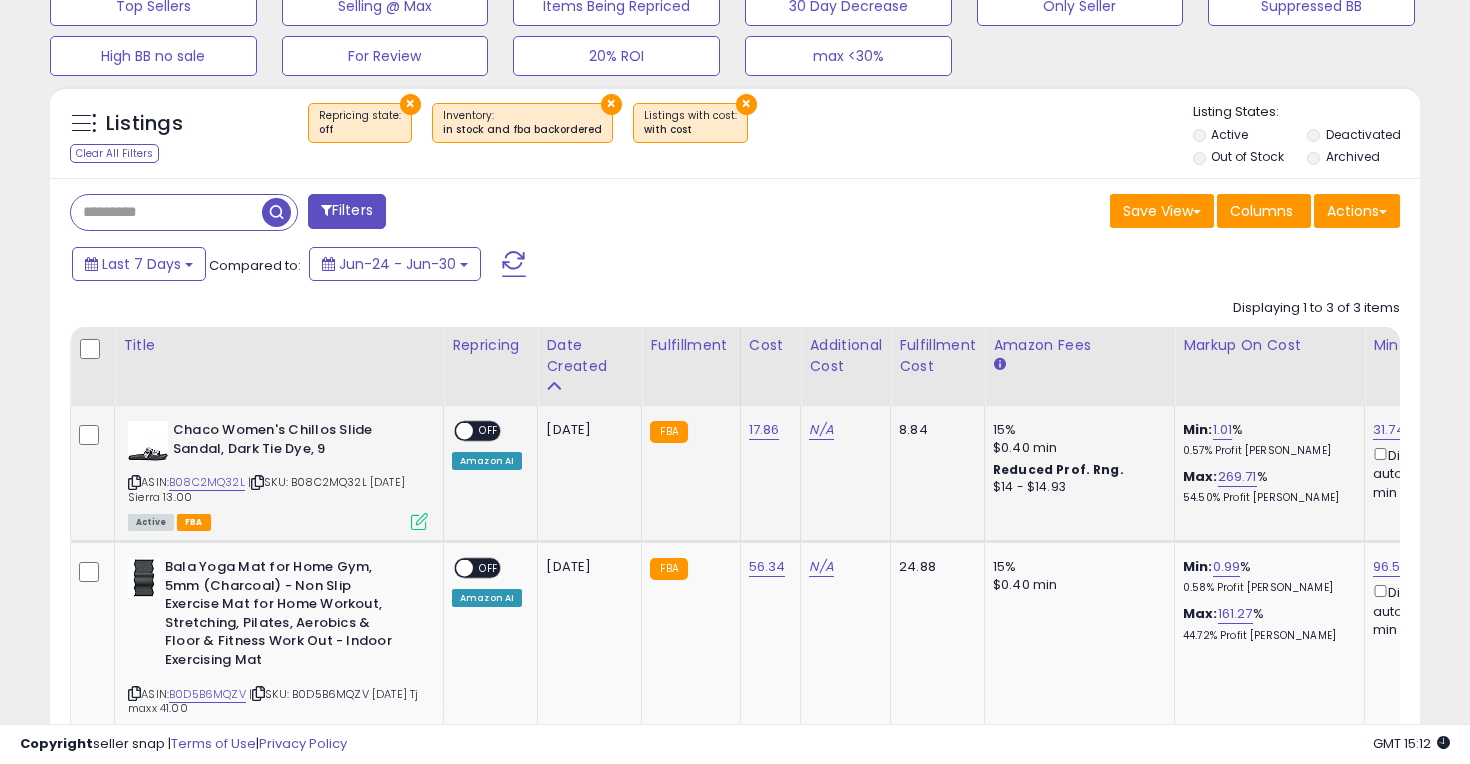 click at bounding box center (464, 431) 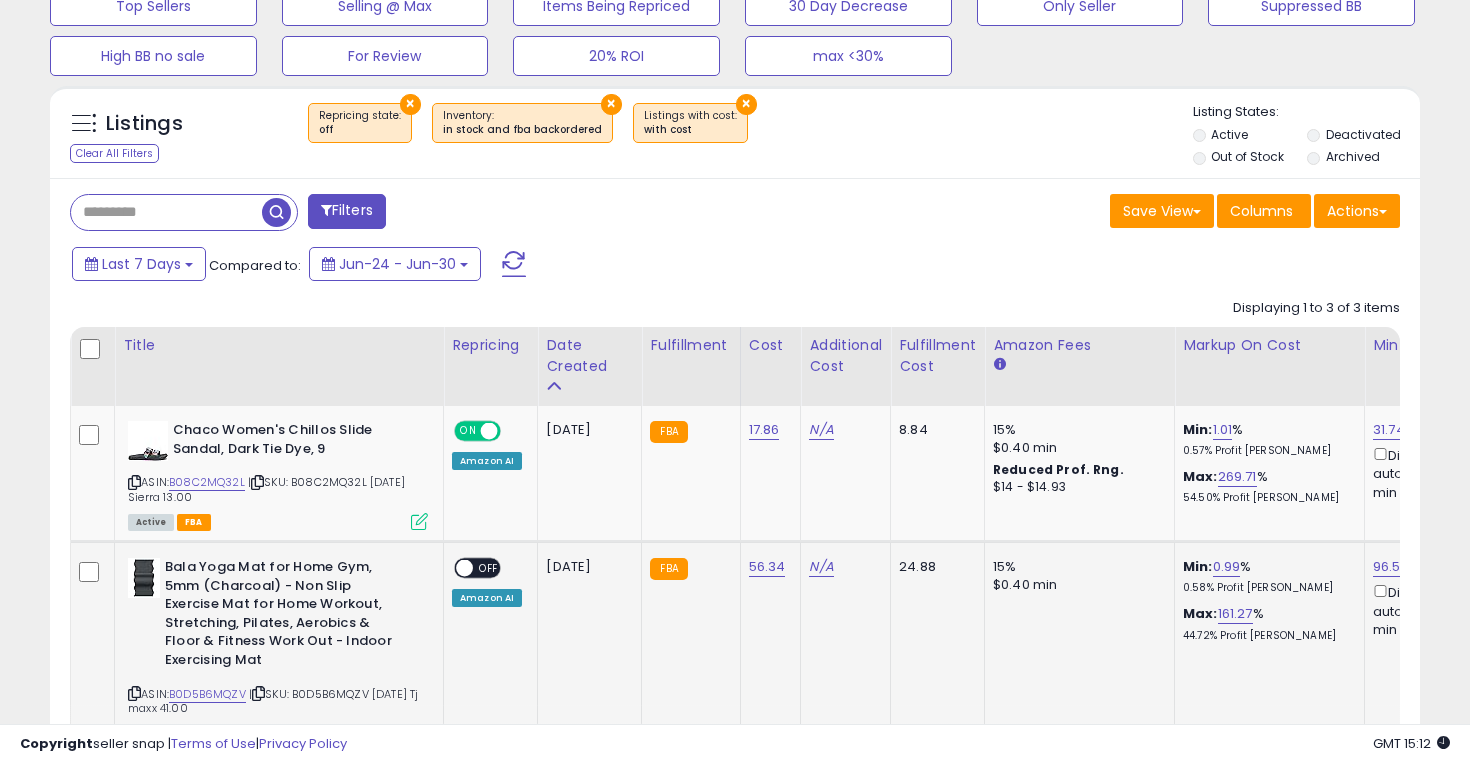 click at bounding box center [464, 568] 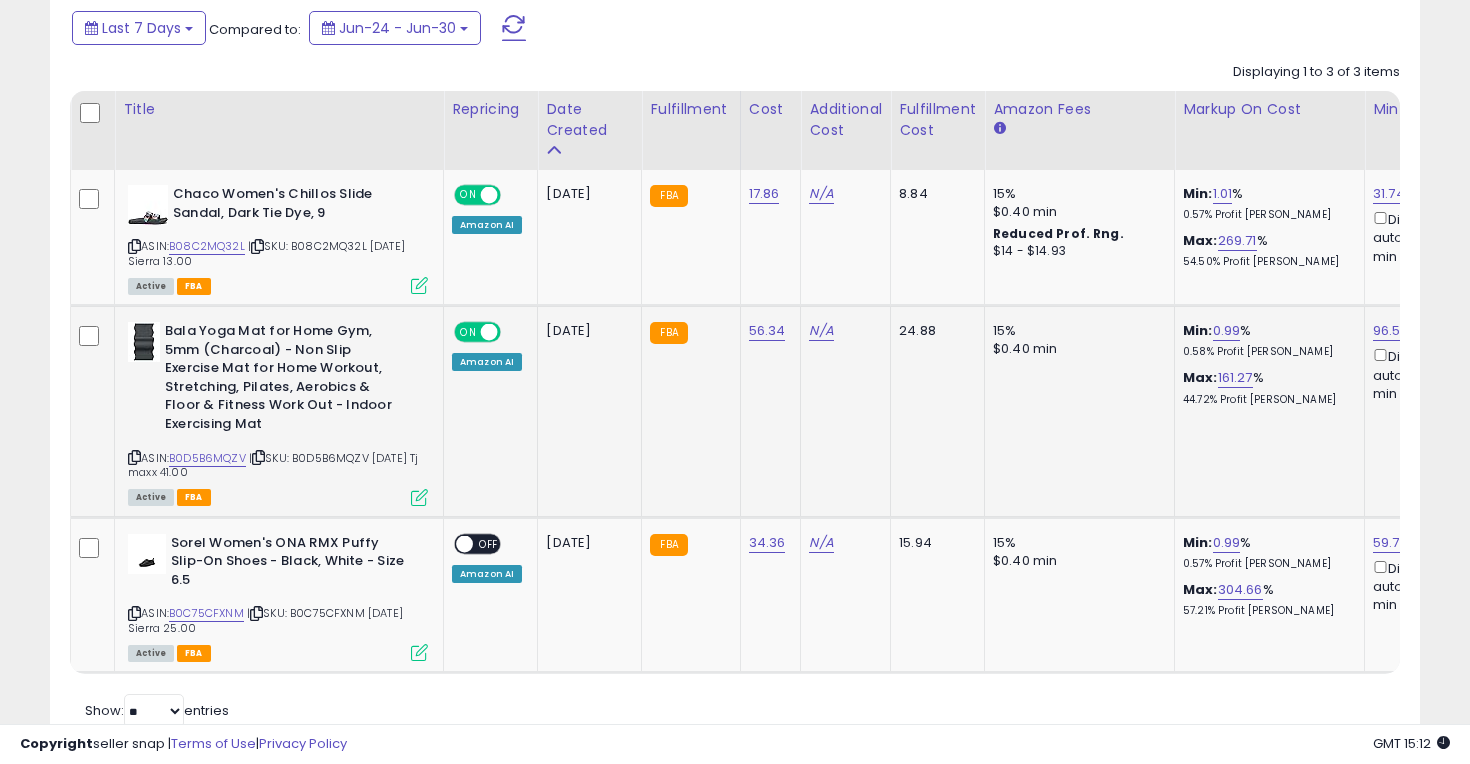 scroll, scrollTop: 940, scrollLeft: 0, axis: vertical 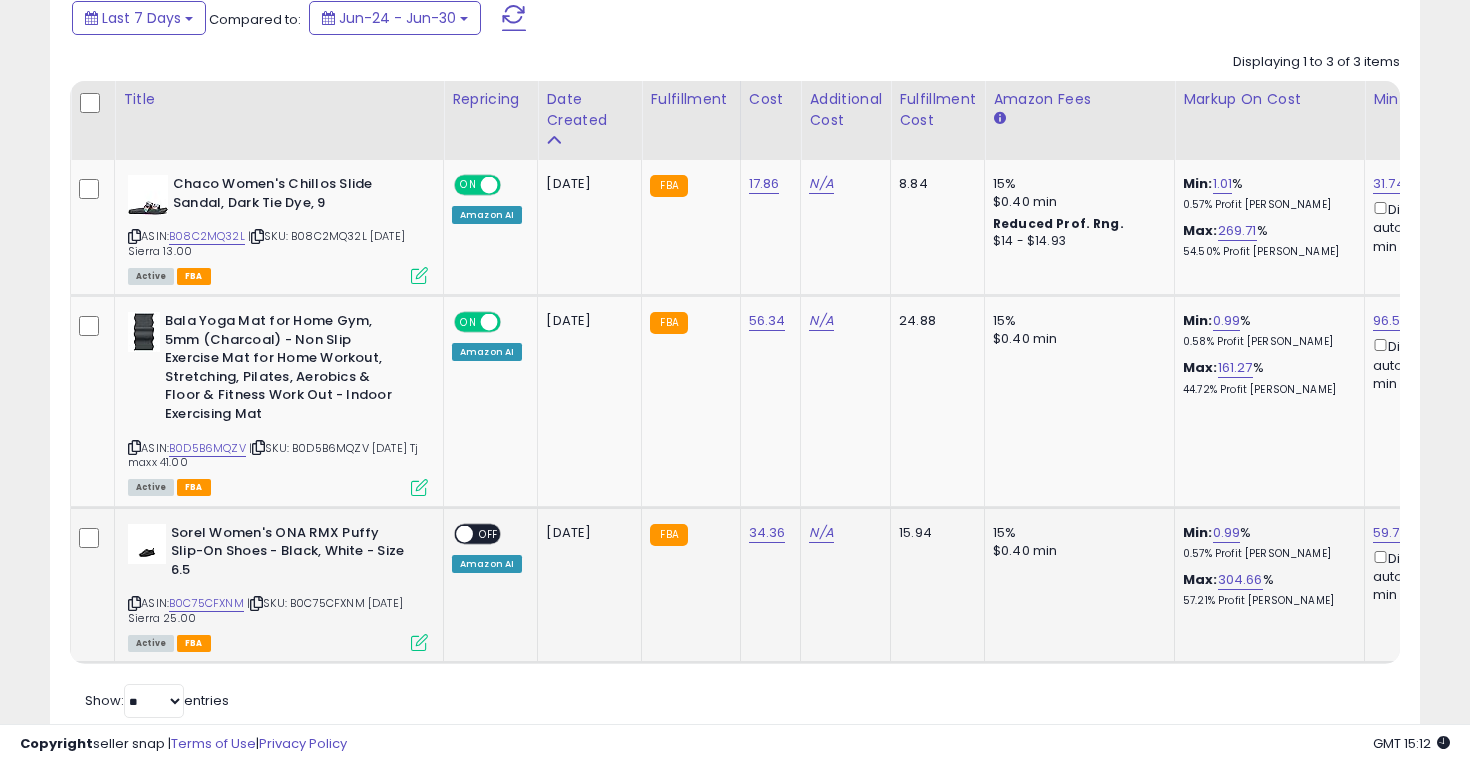 click on "ON   OFF" at bounding box center [455, 533] 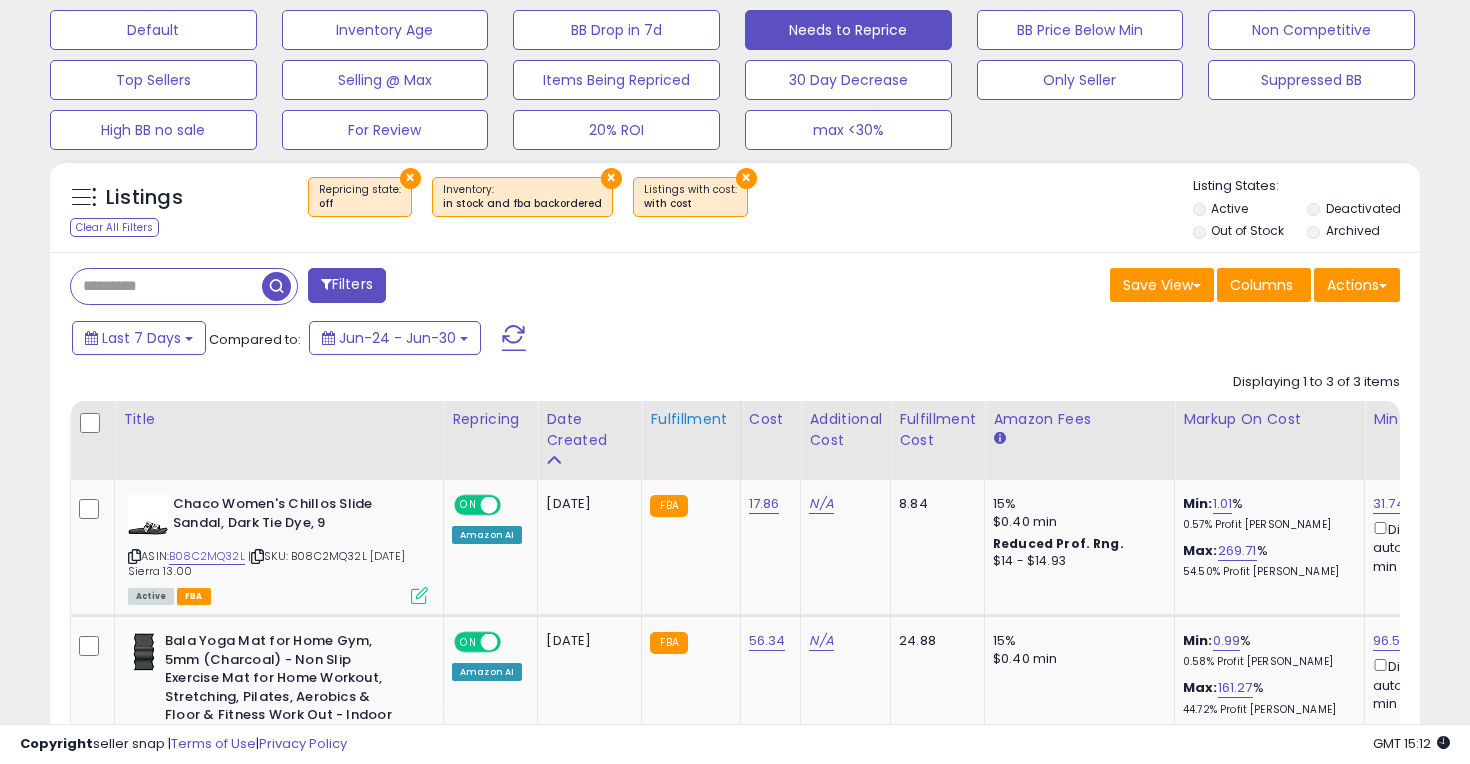 scroll, scrollTop: 0, scrollLeft: 0, axis: both 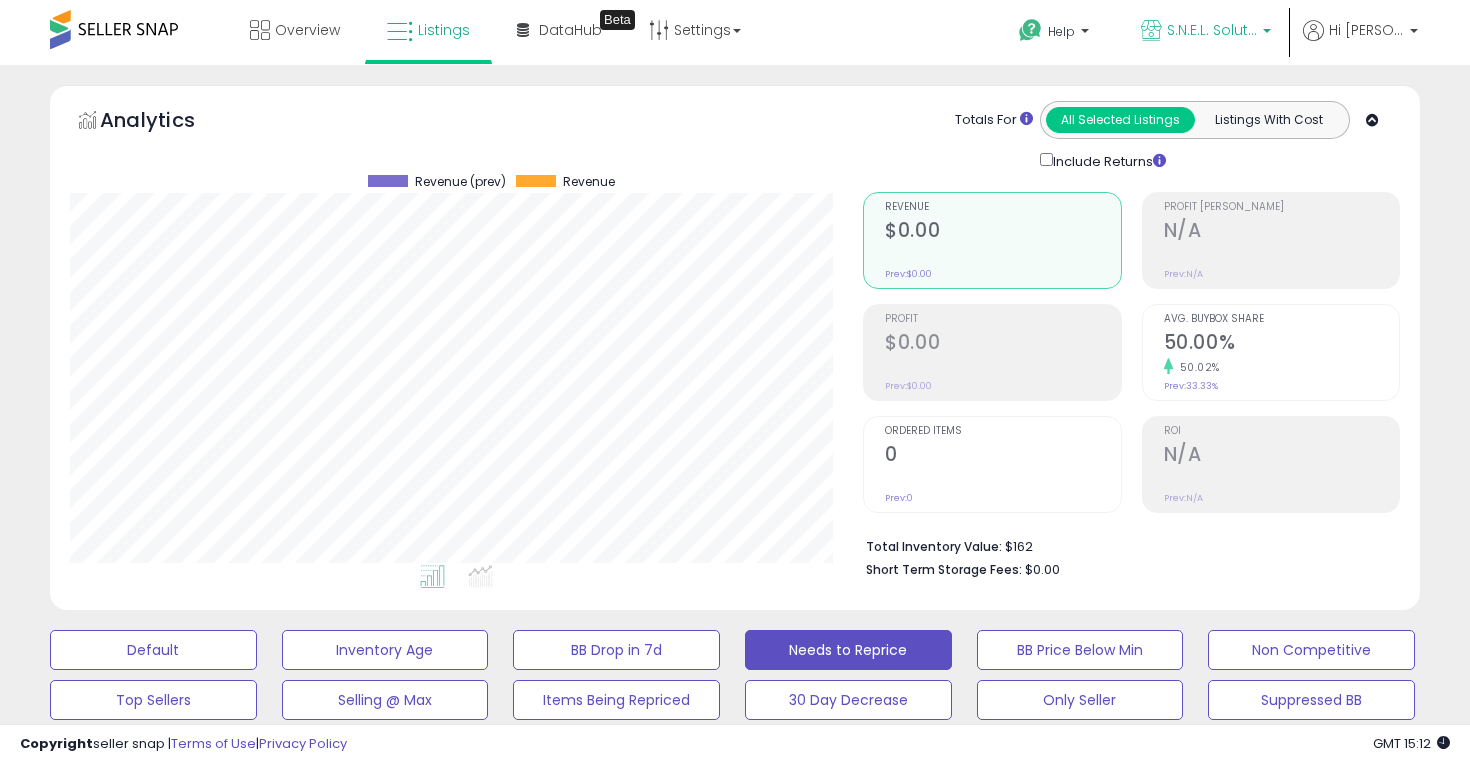 click on "S.N.E.L. Solutions - [GEOGRAPHIC_DATA]" at bounding box center [1212, 30] 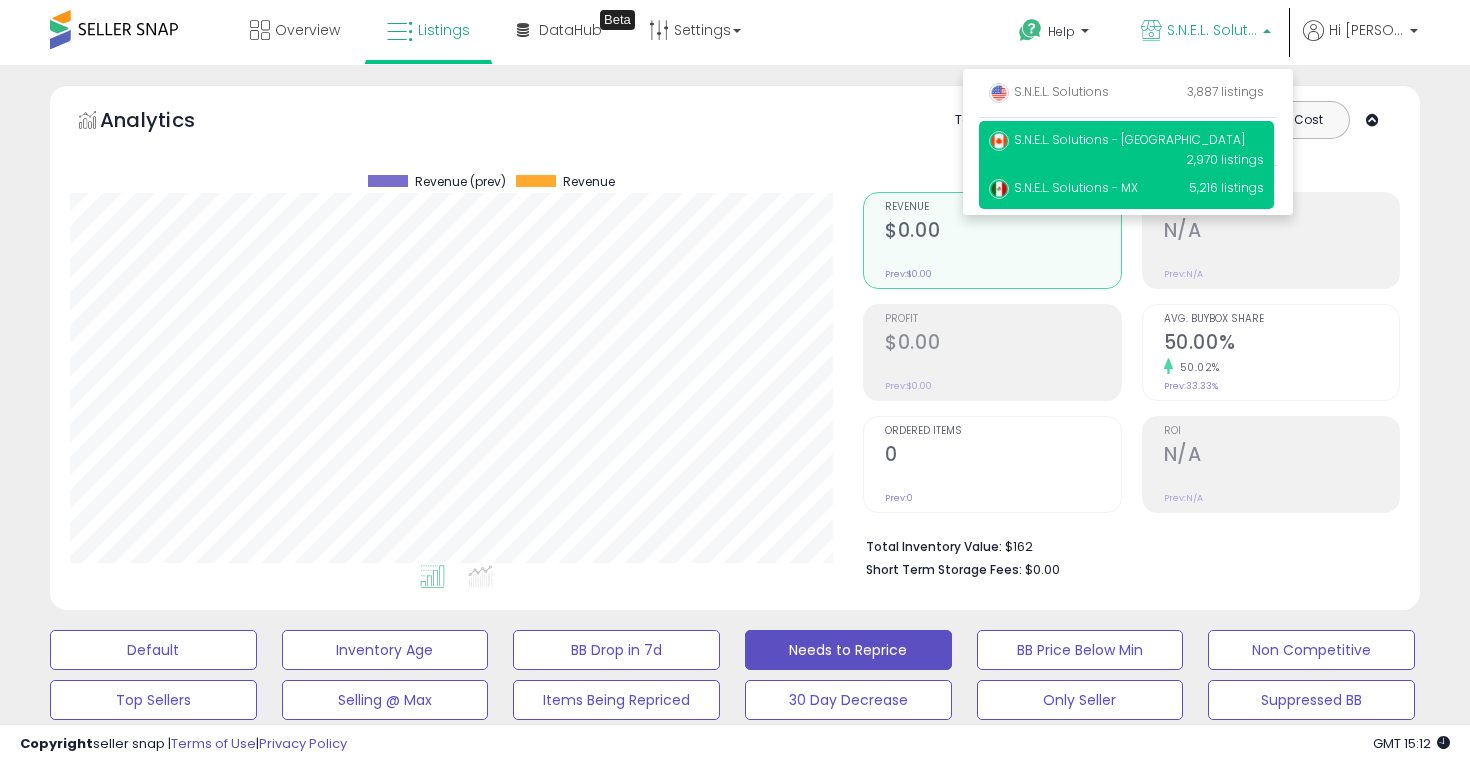 click on "S.N.E.L. Solutions - MX
5,216
listings" at bounding box center (1126, 189) 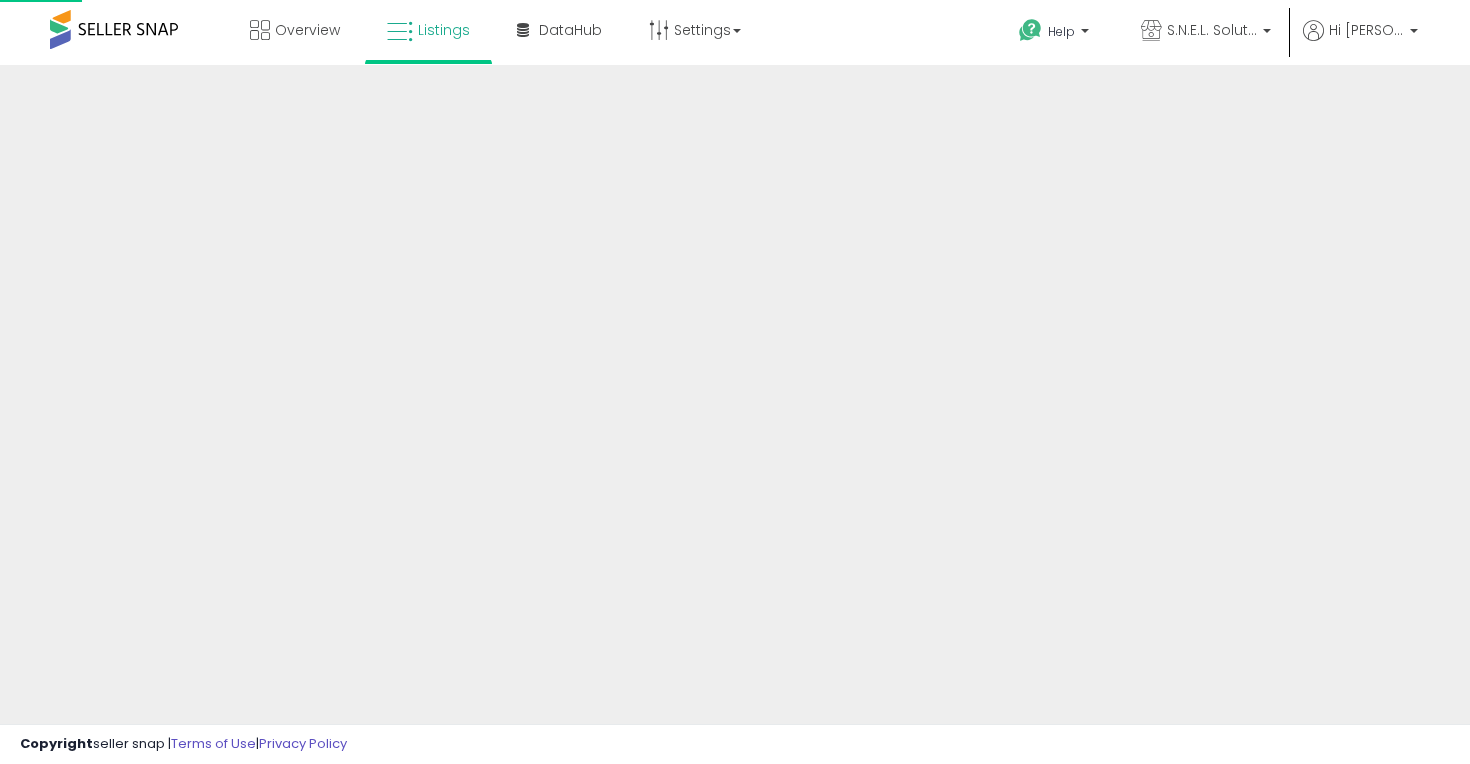 scroll, scrollTop: 0, scrollLeft: 0, axis: both 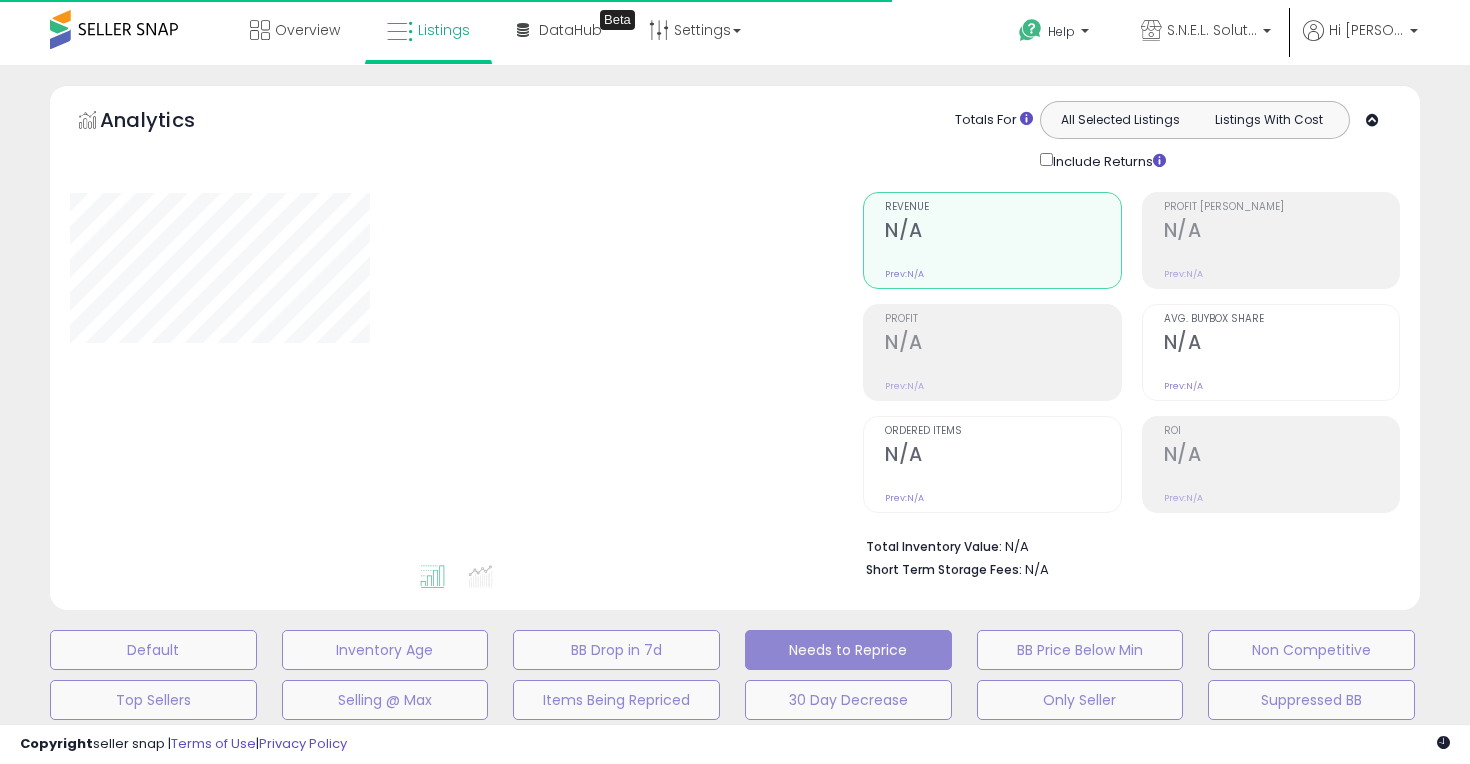 select on "**" 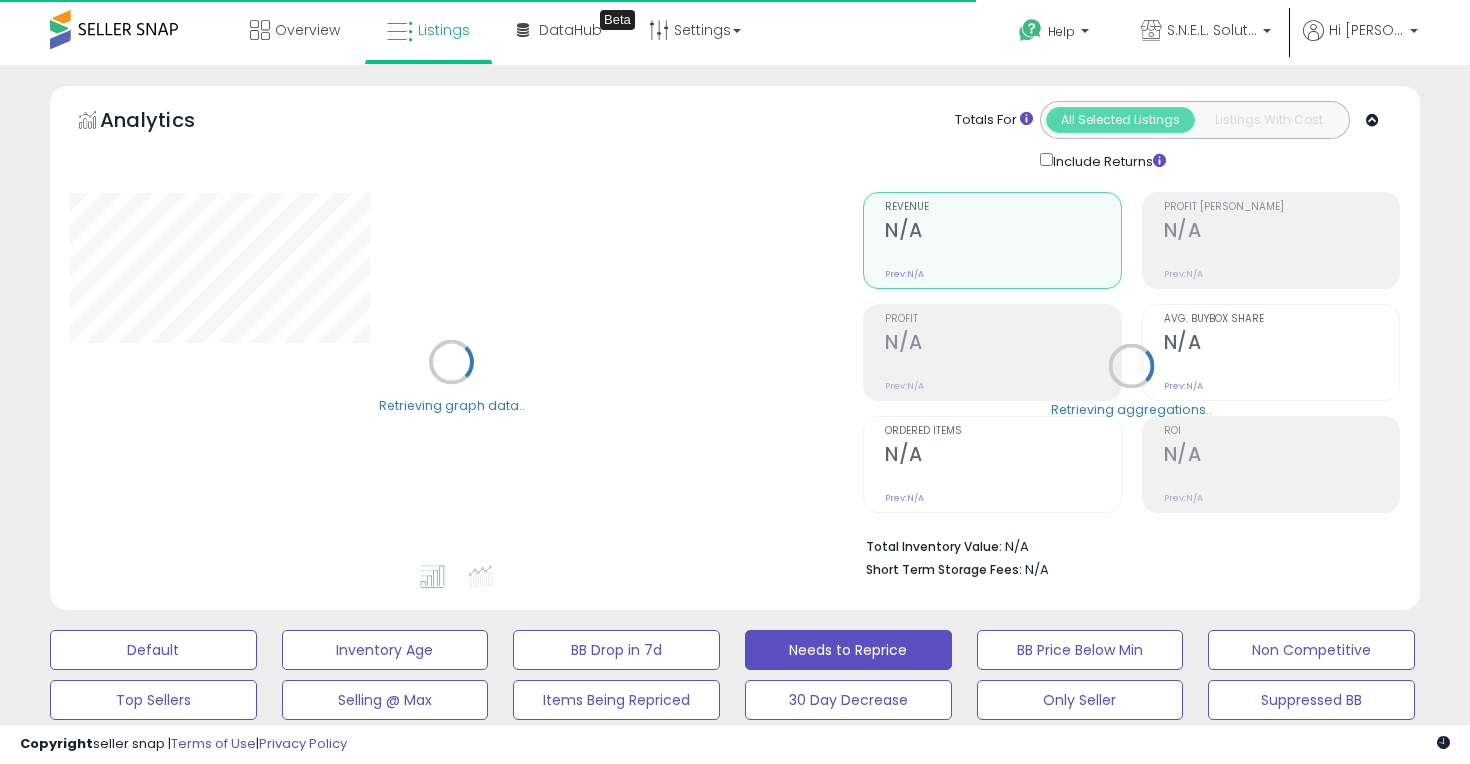 scroll, scrollTop: 6, scrollLeft: 0, axis: vertical 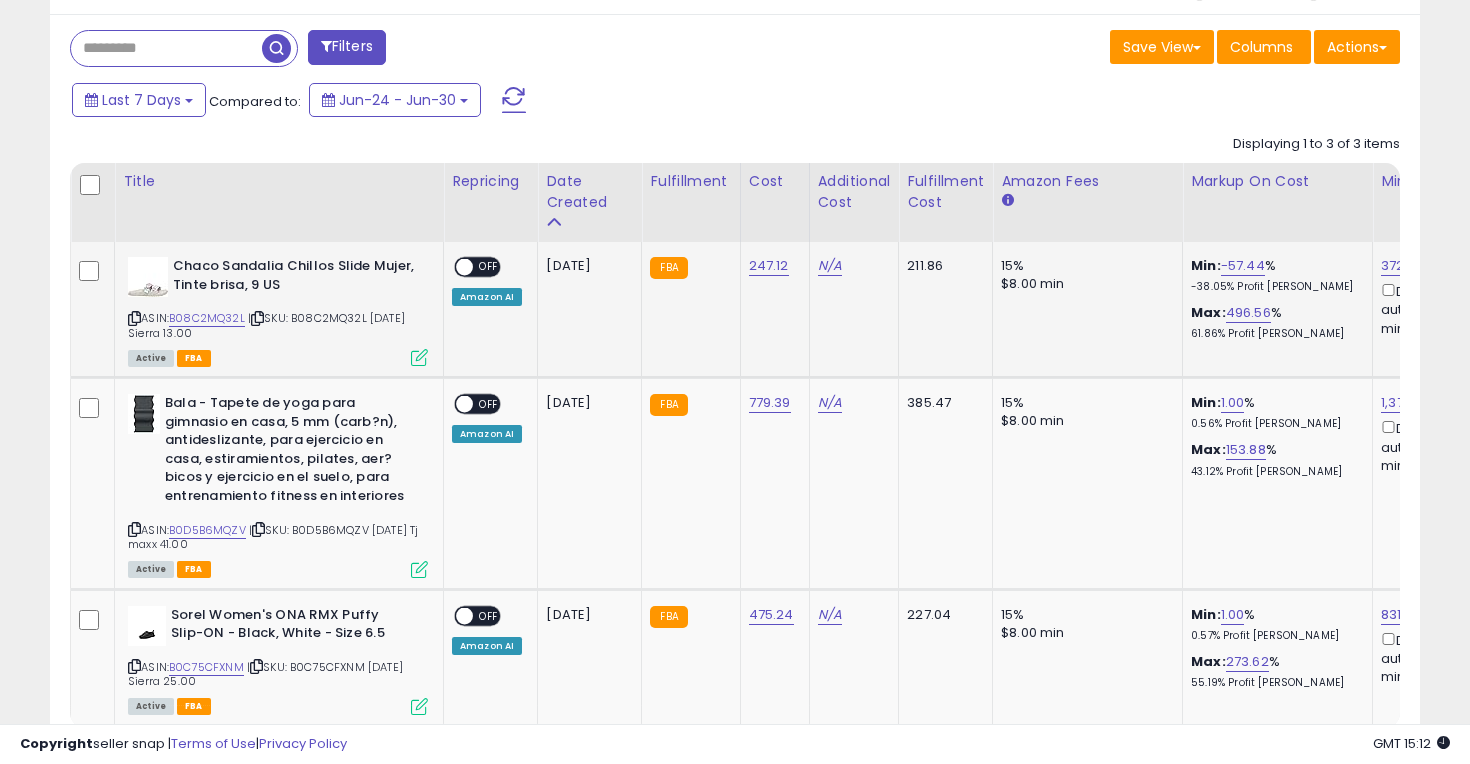 click at bounding box center [464, 267] 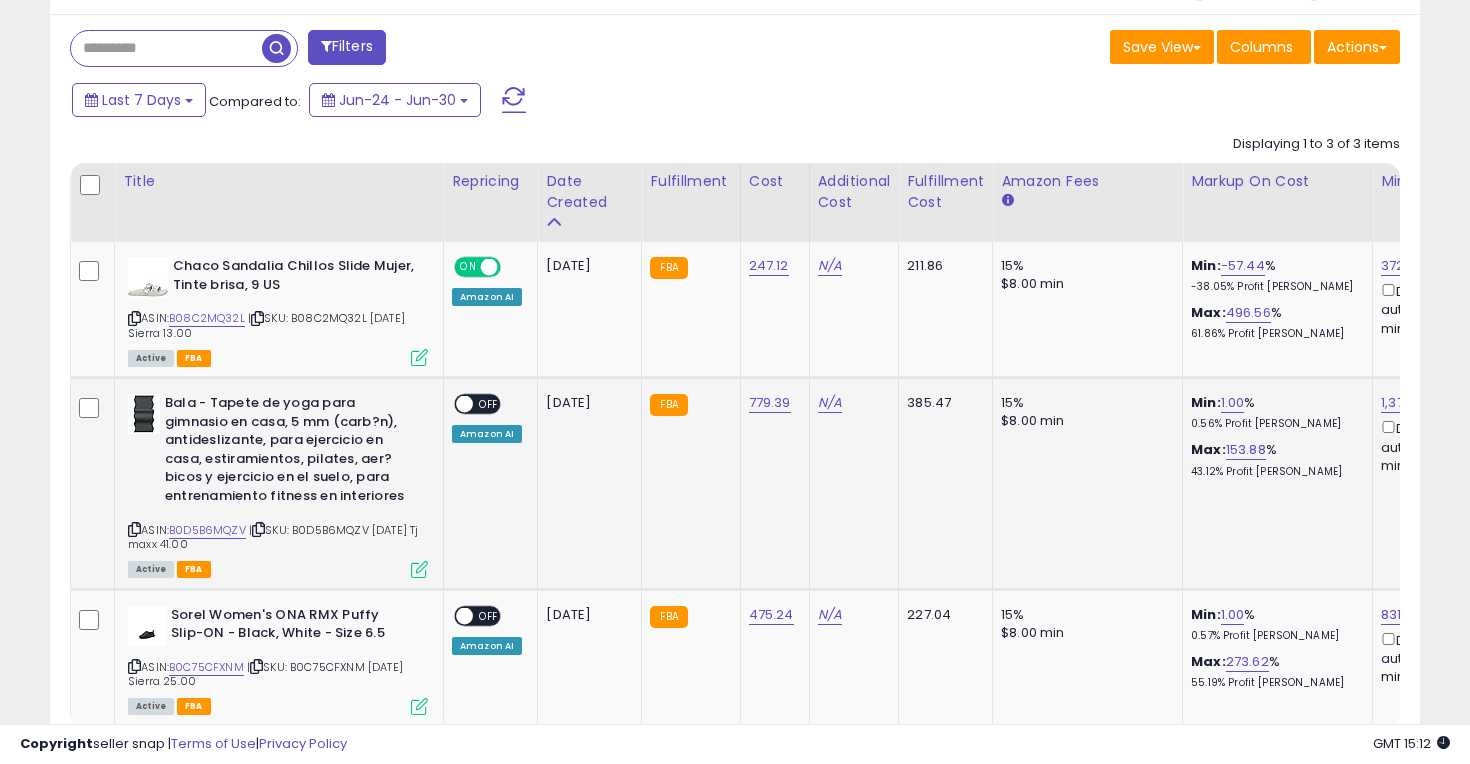 click at bounding box center [464, 404] 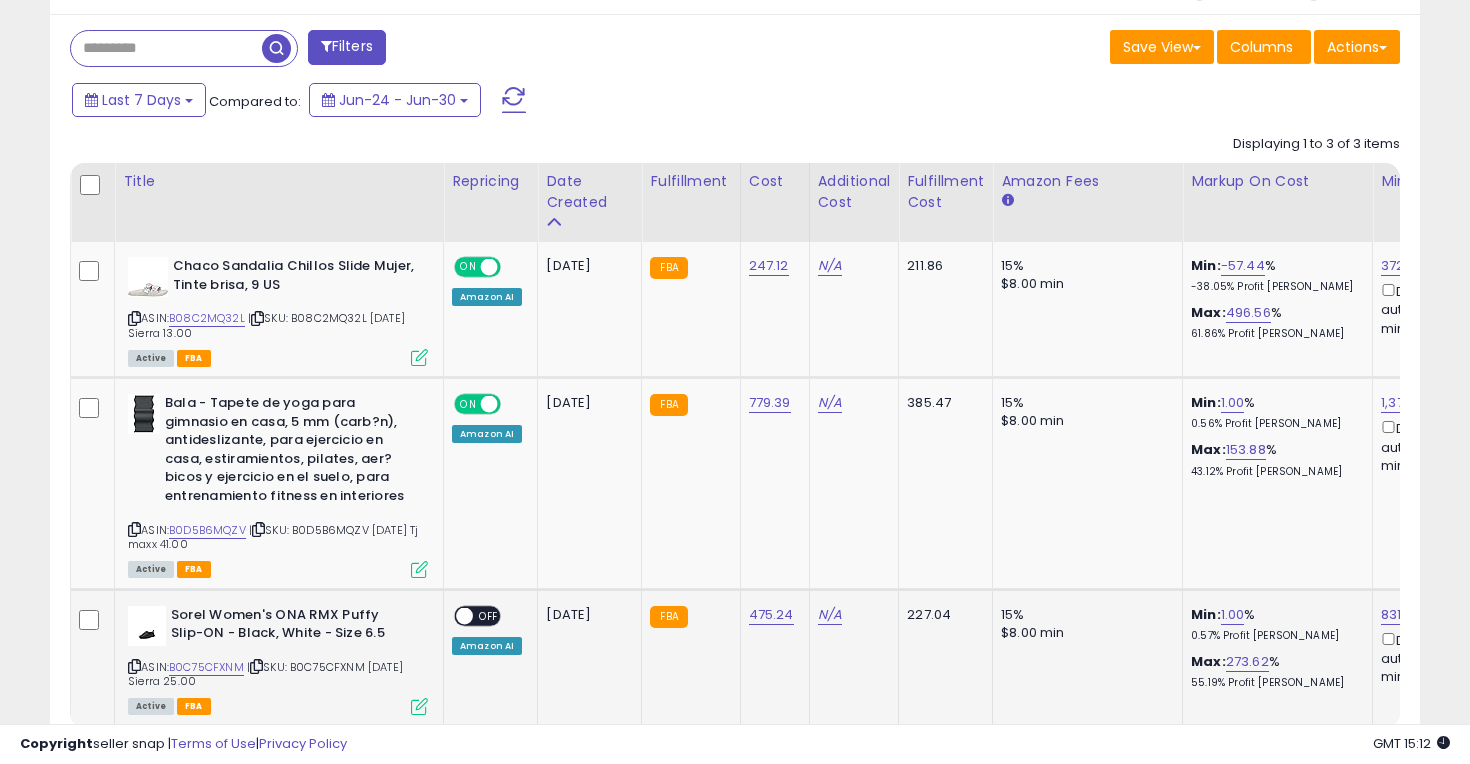 click on "ON   OFF Amazon AI" 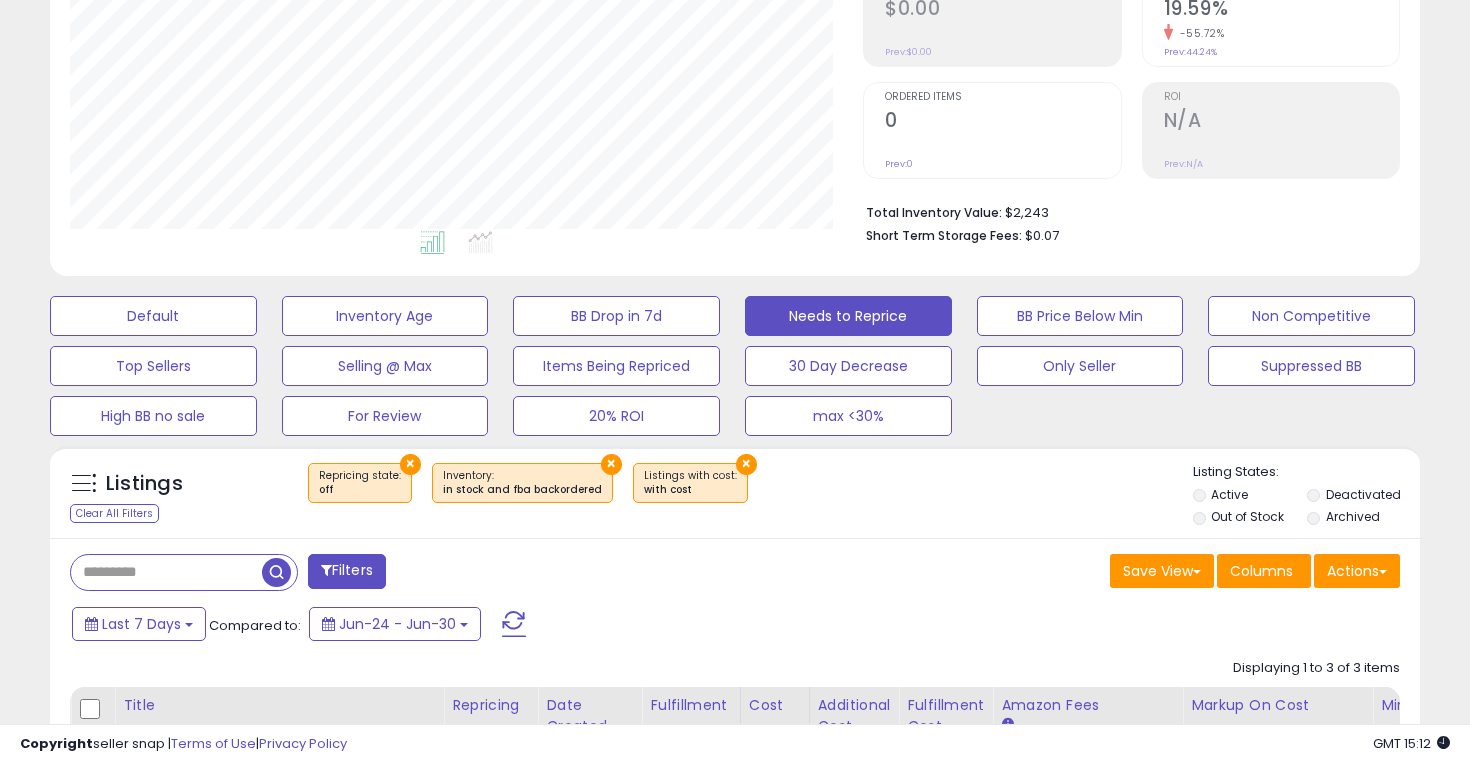 scroll, scrollTop: 0, scrollLeft: 0, axis: both 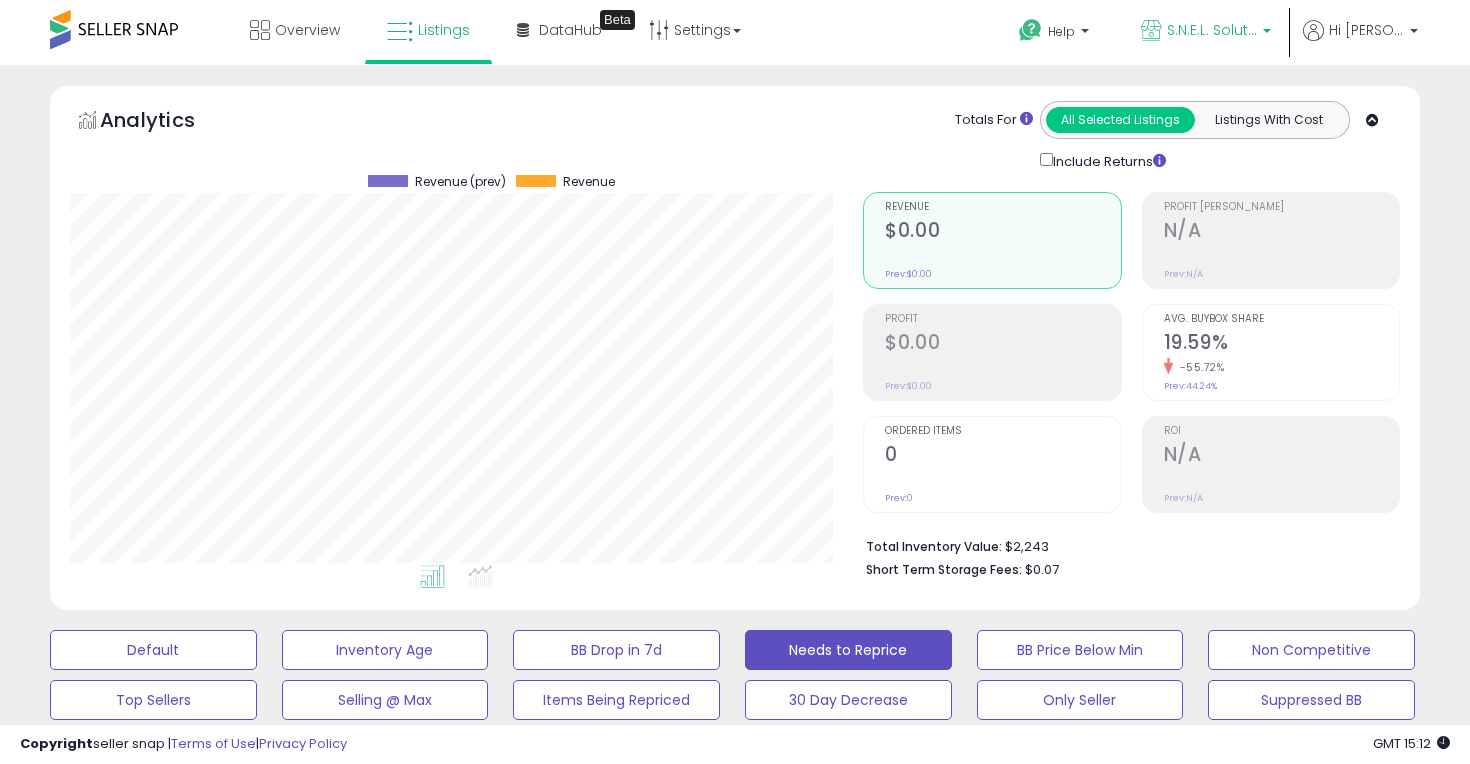 click on "S.N.E.L. Solutions - MX" at bounding box center (1206, 32) 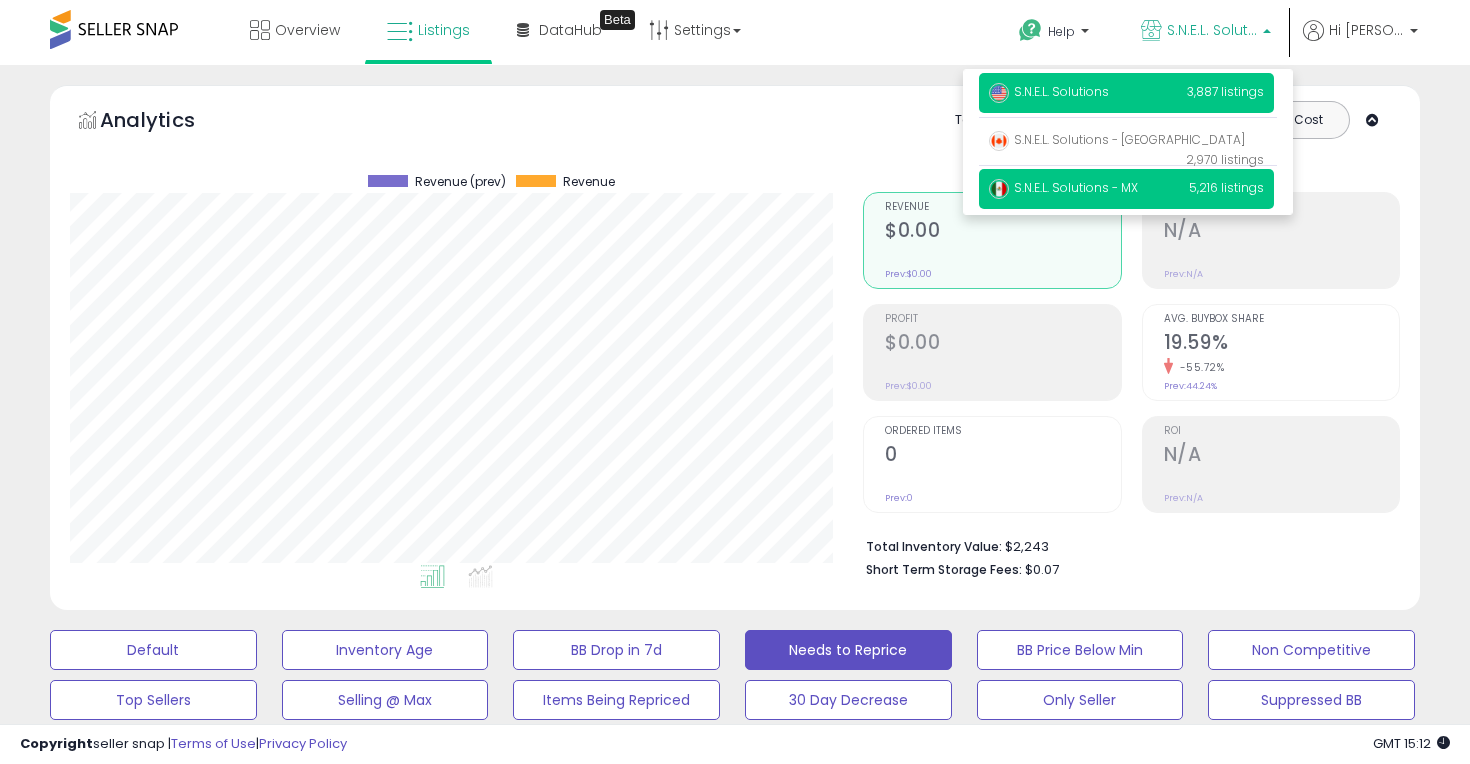 click on "S.N.E.L. Solutions
3,887
listings" at bounding box center [1126, 93] 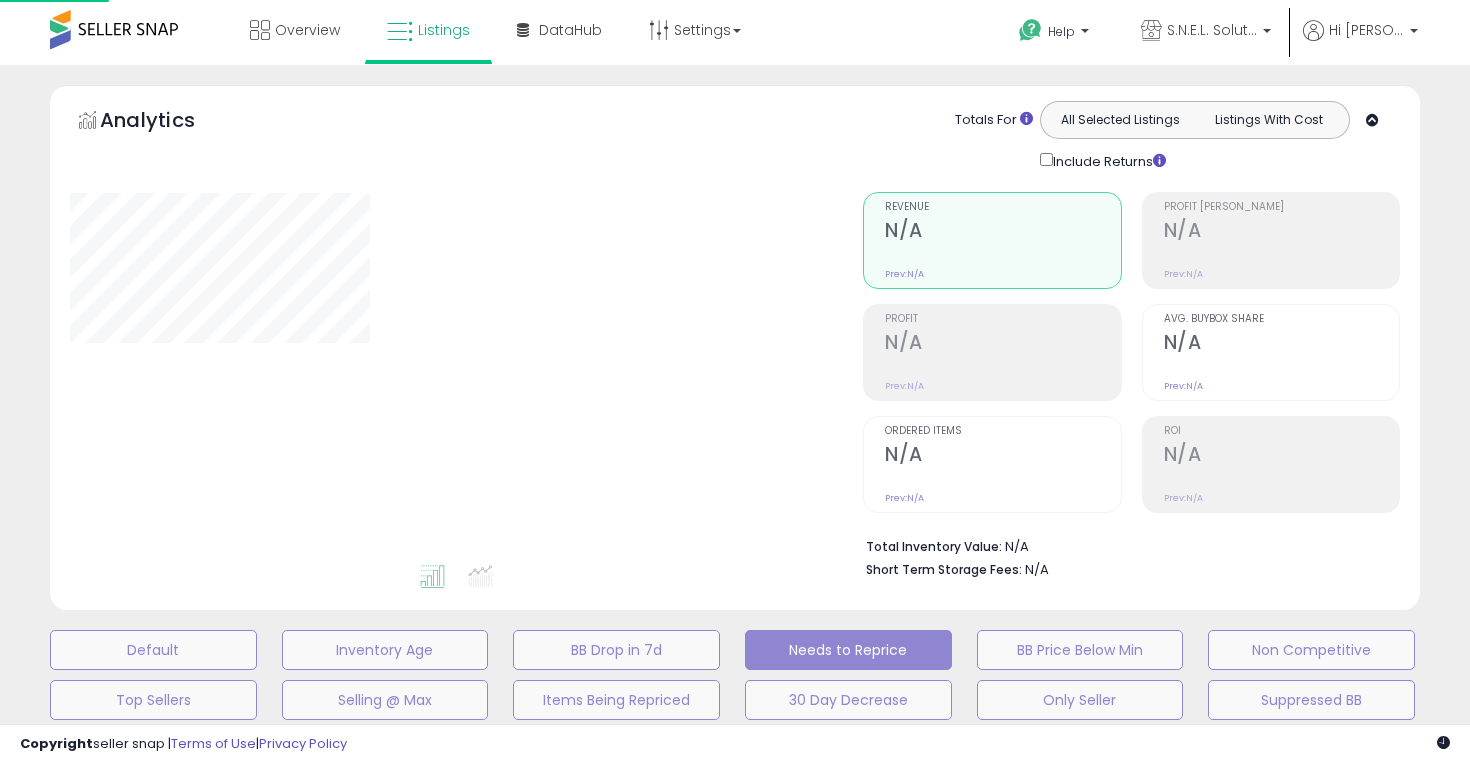 scroll, scrollTop: 0, scrollLeft: 0, axis: both 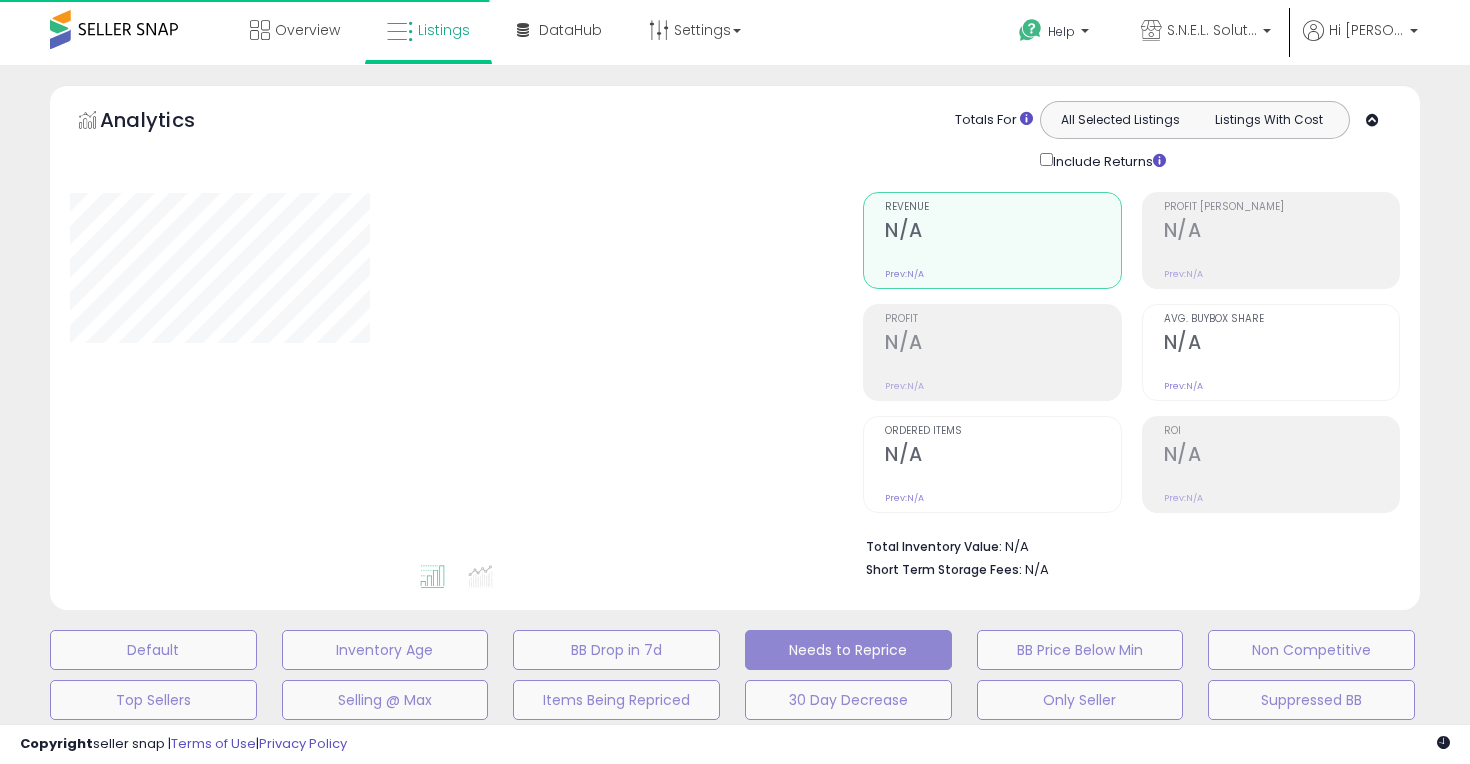 select on "**" 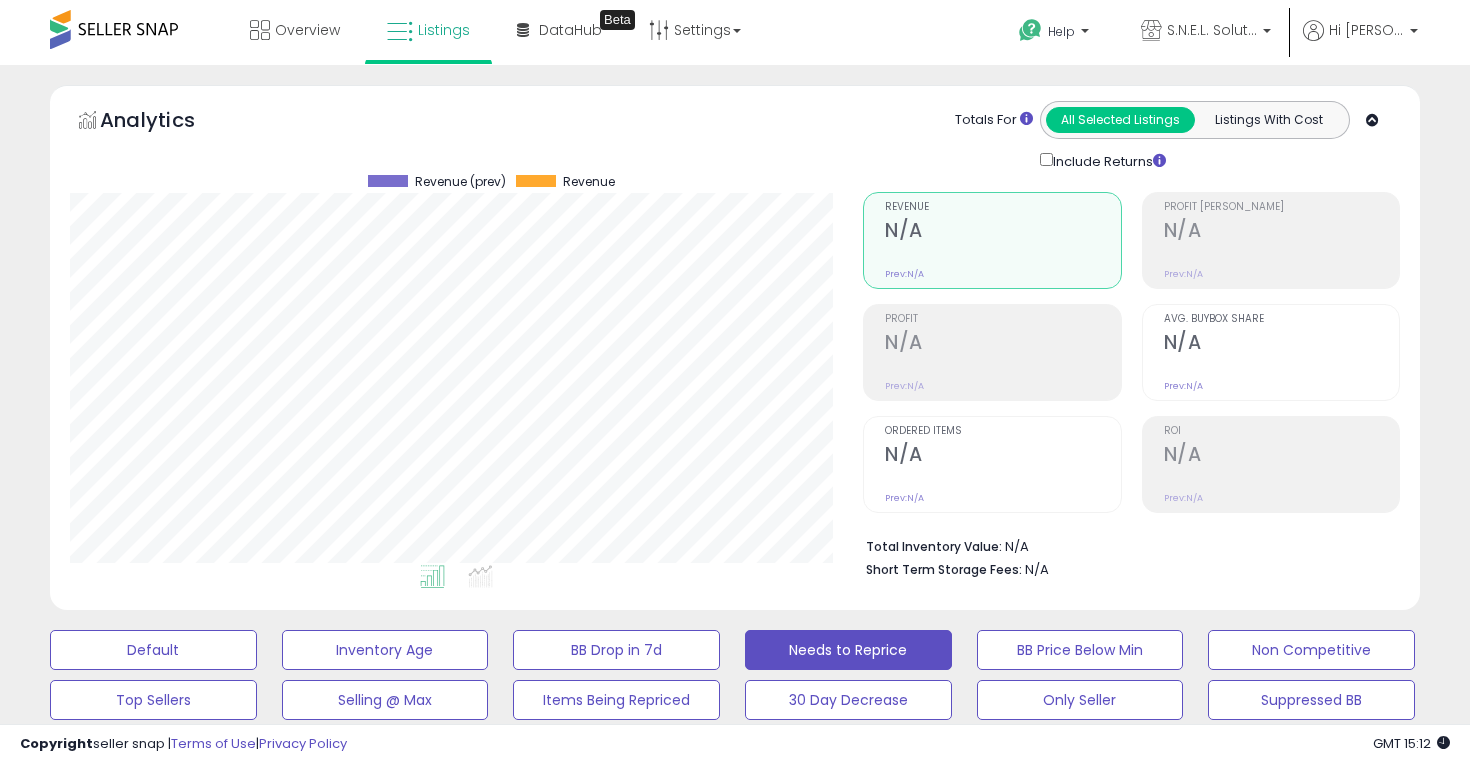 scroll, scrollTop: 999590, scrollLeft: 999206, axis: both 